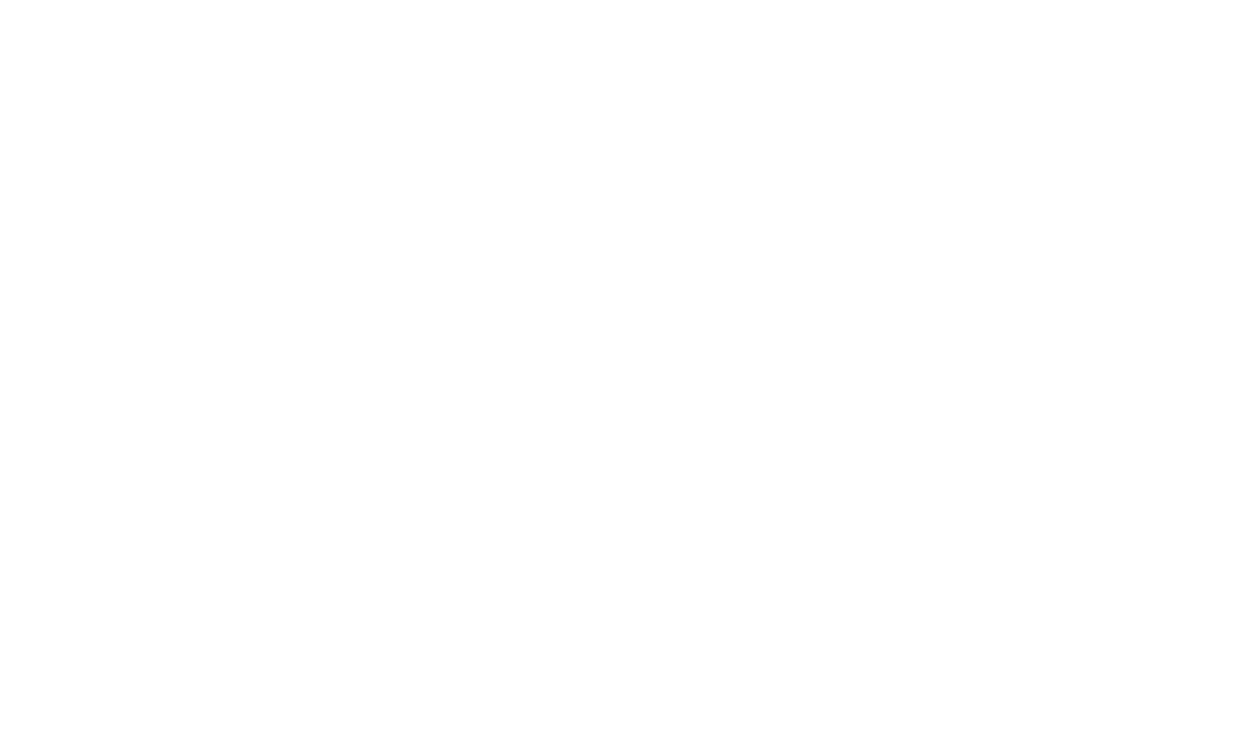 scroll, scrollTop: 0, scrollLeft: 0, axis: both 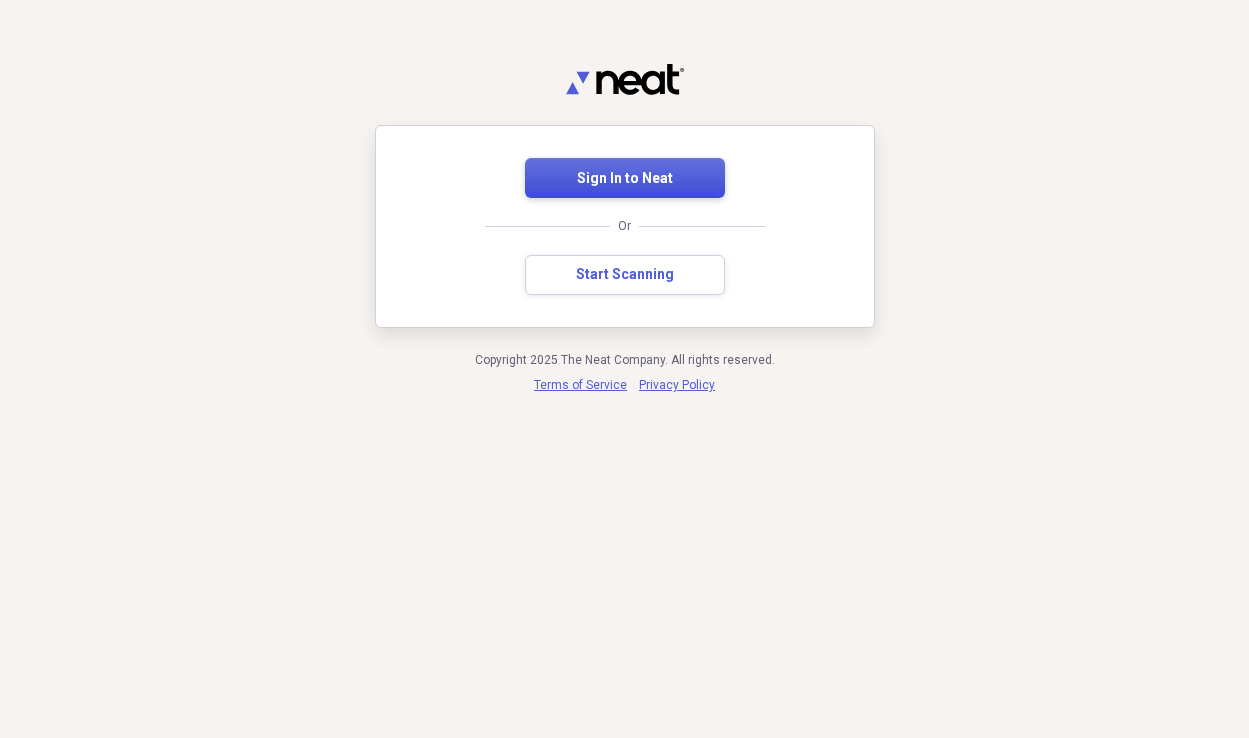 click on "Sign In to Neat" at bounding box center (625, 179) 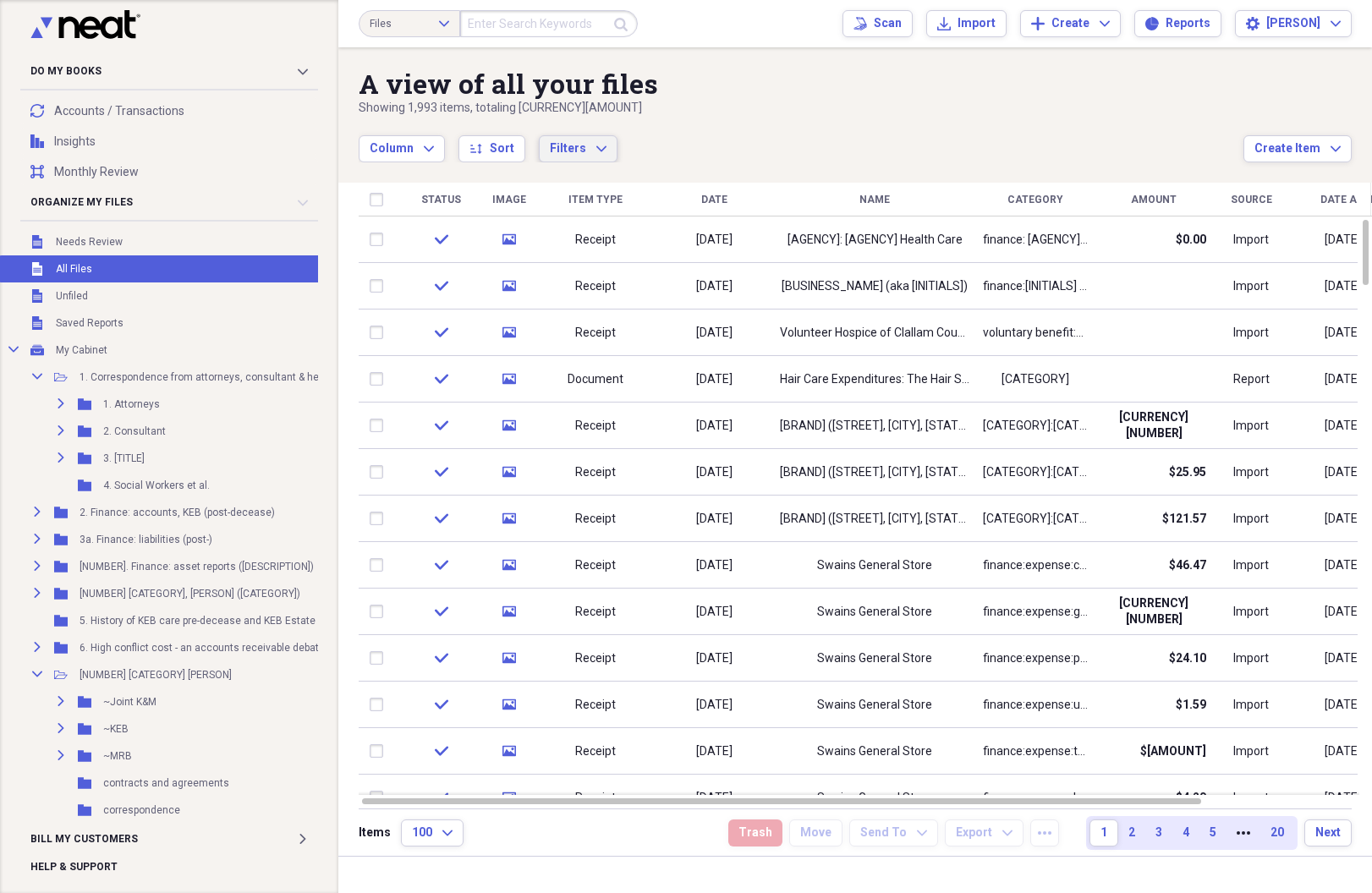 click on "Expand" 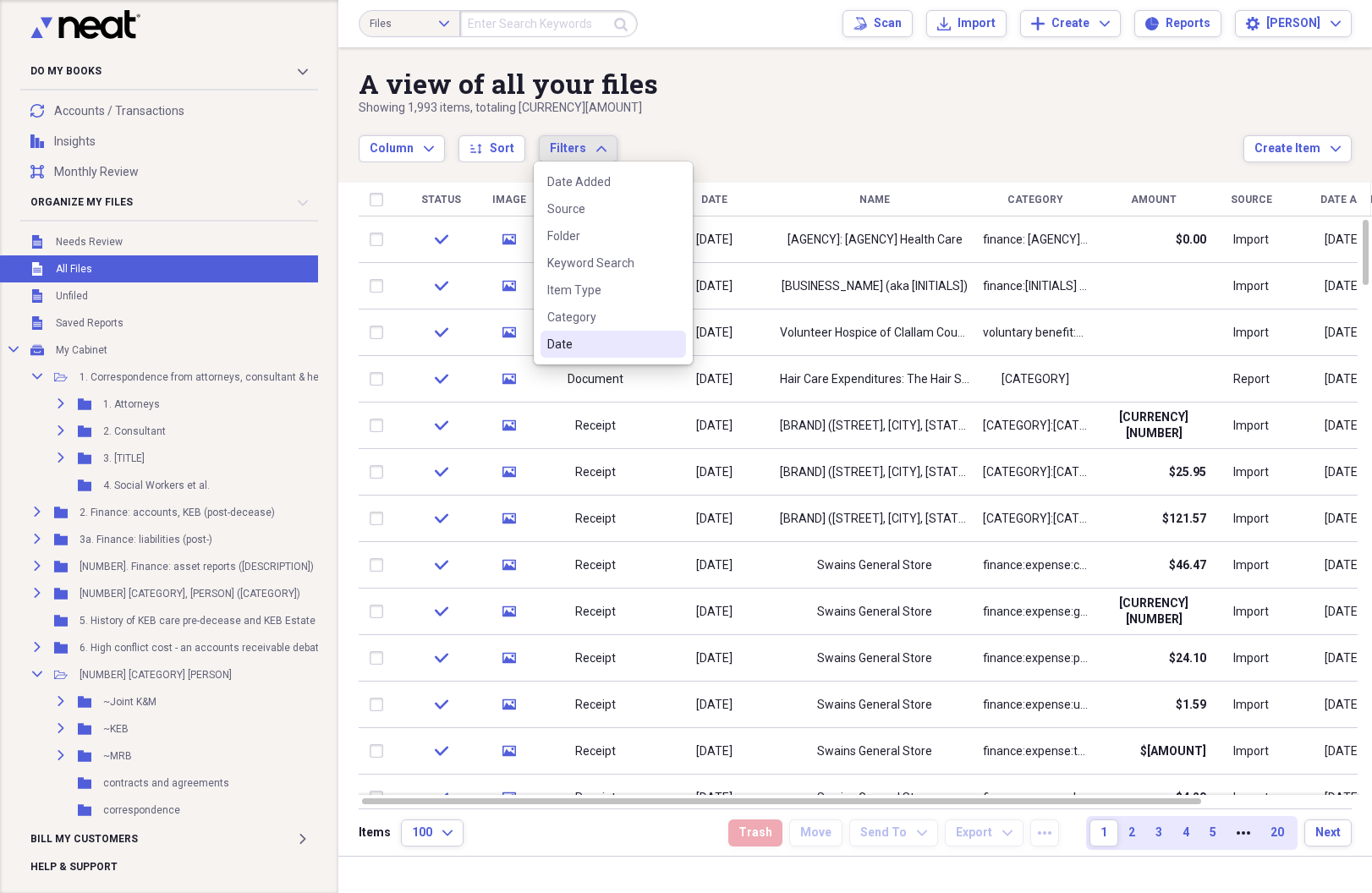 click on "Date" at bounding box center (613, 344) 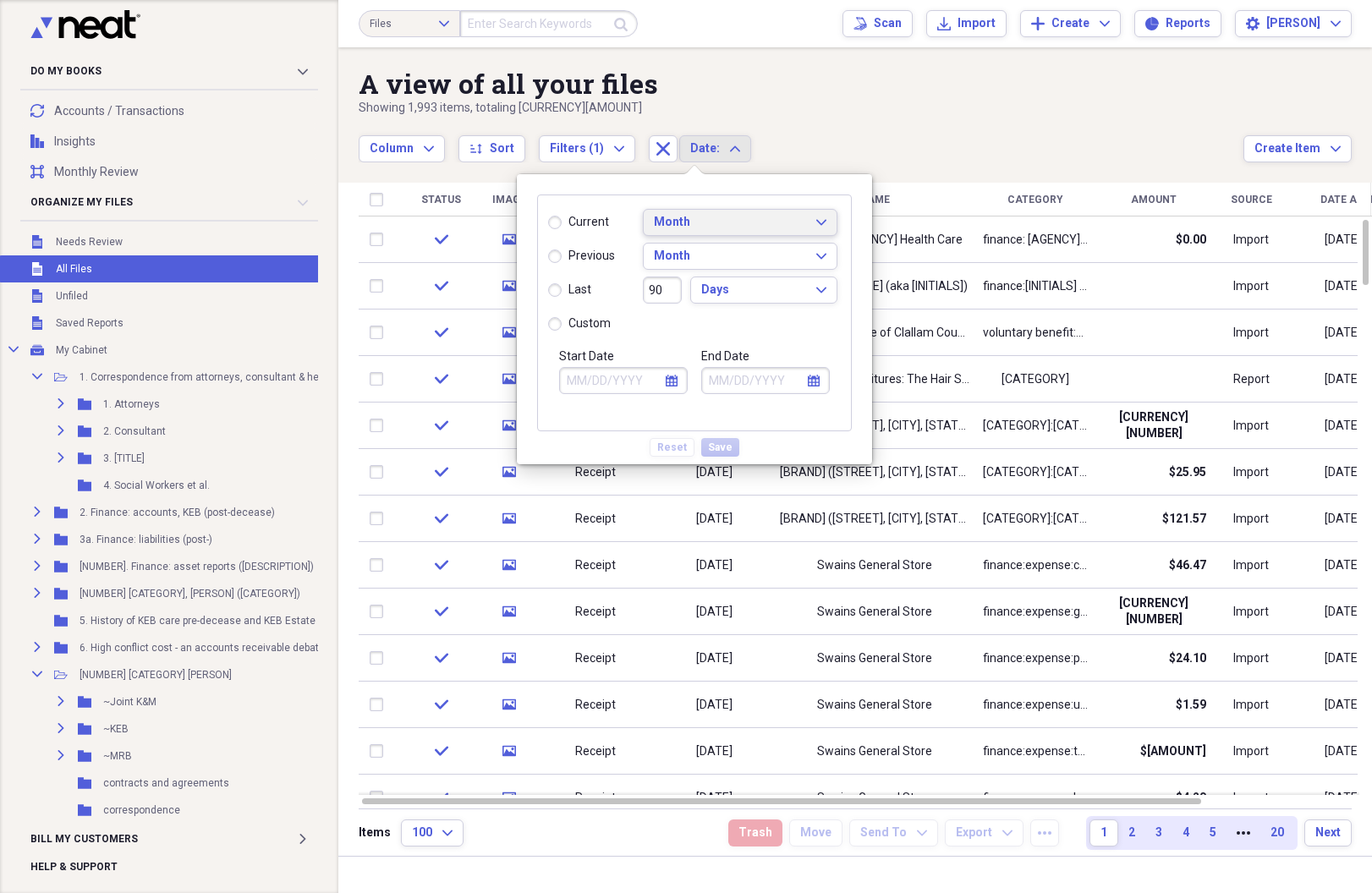 click on "Expand" 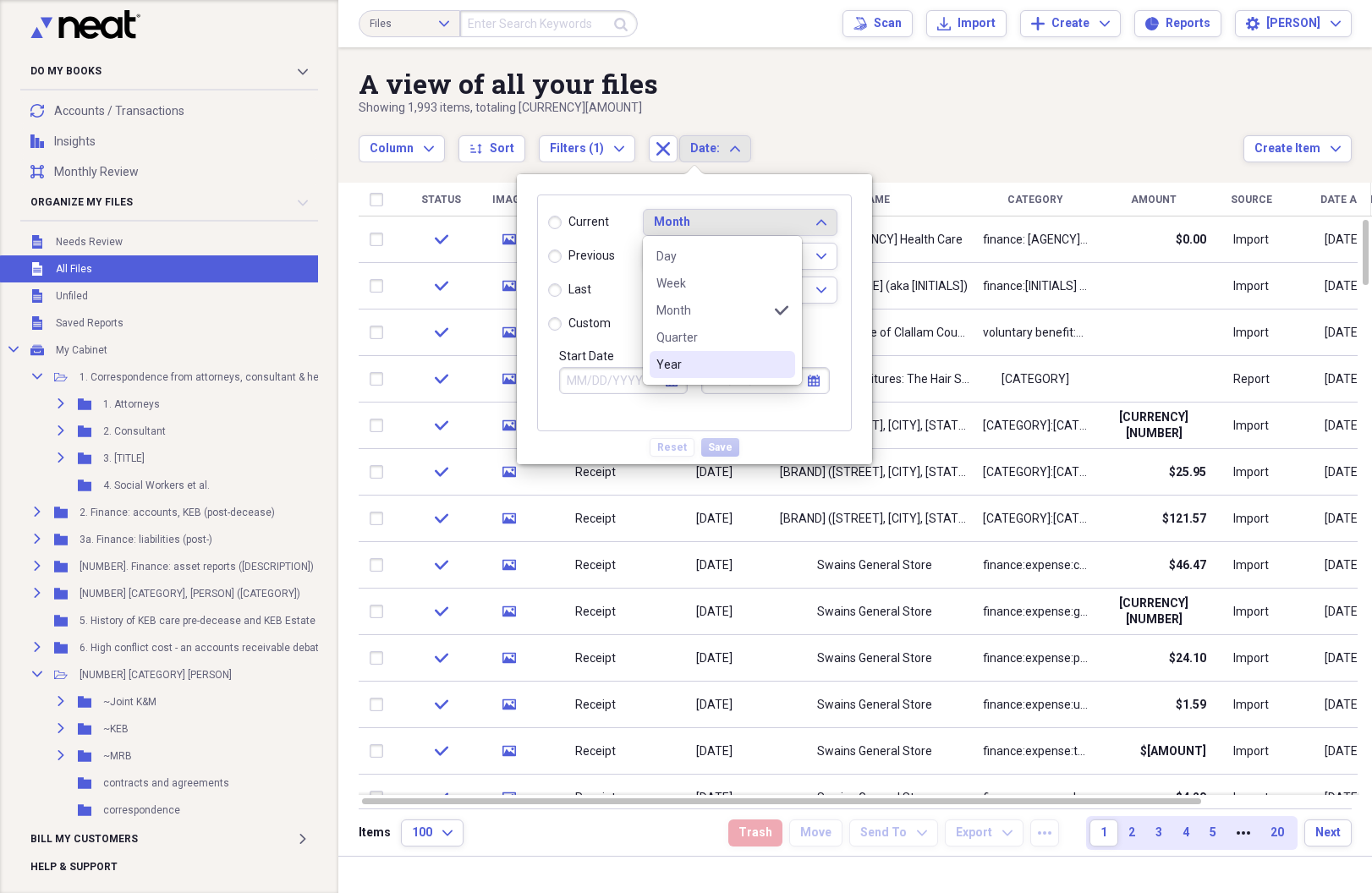 drag, startPoint x: 617, startPoint y: 434, endPoint x: 592, endPoint y: 415, distance: 31.40064 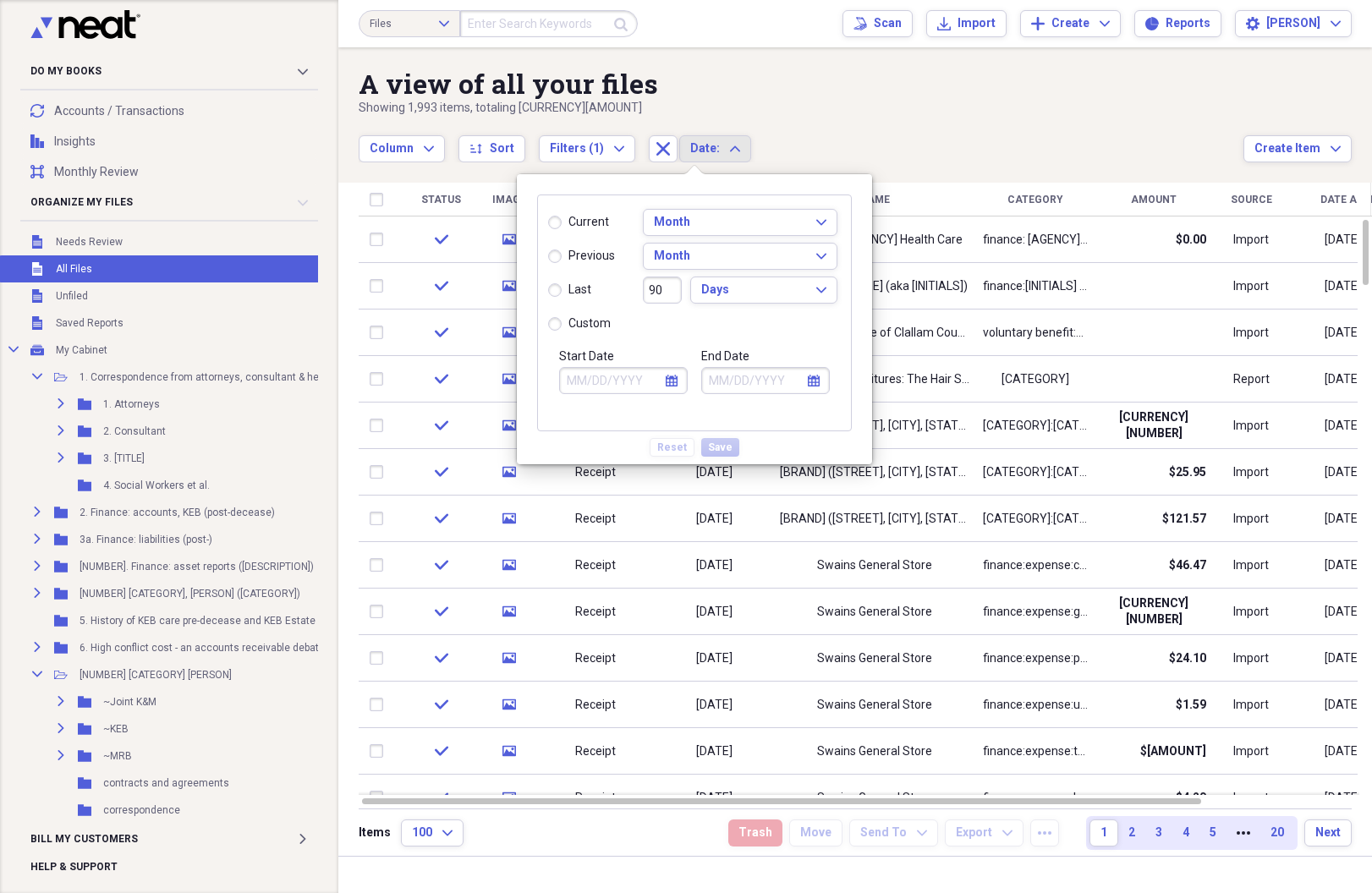 select on "7" 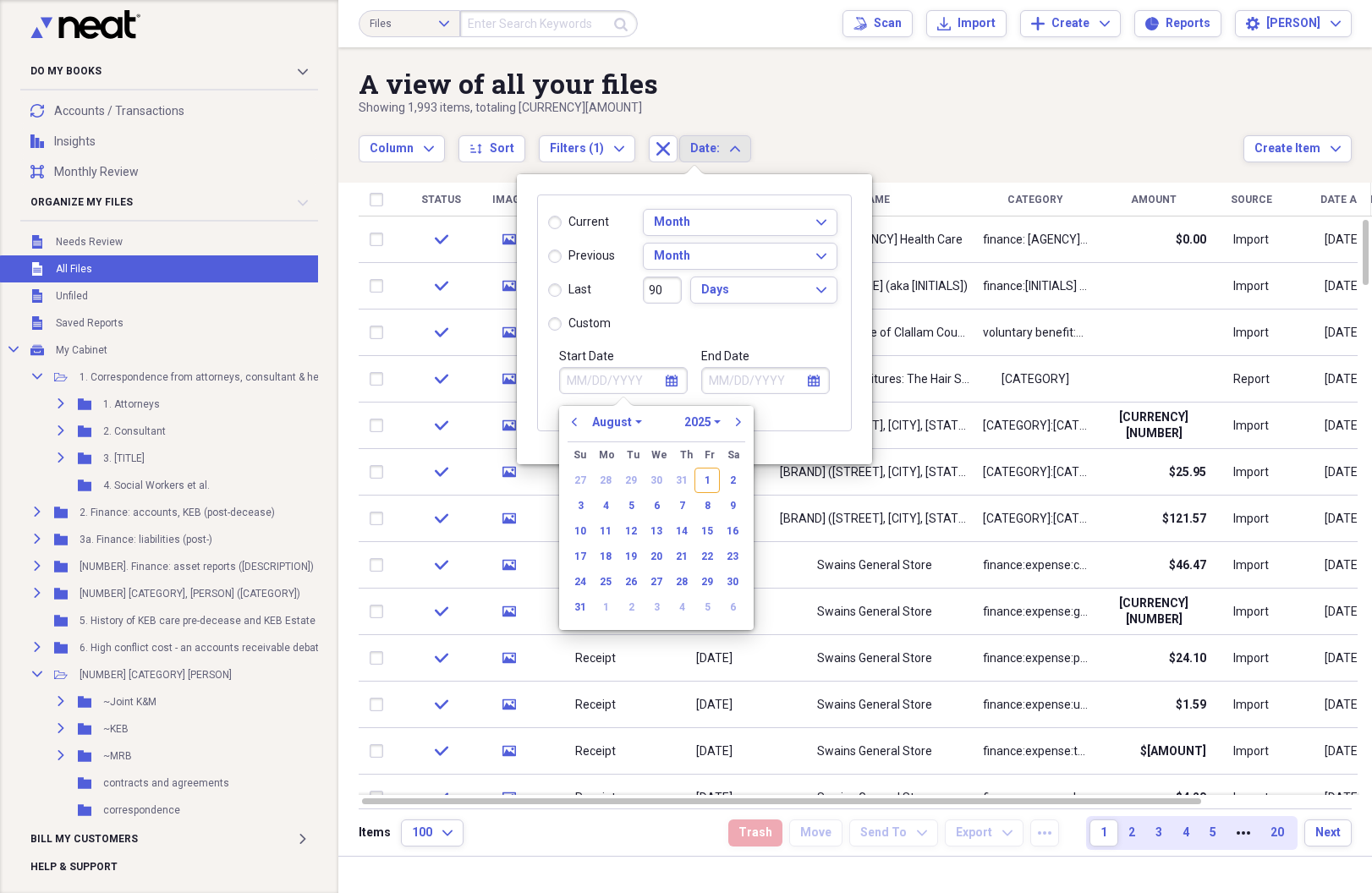 click on "Start Date" at bounding box center [623, 381] 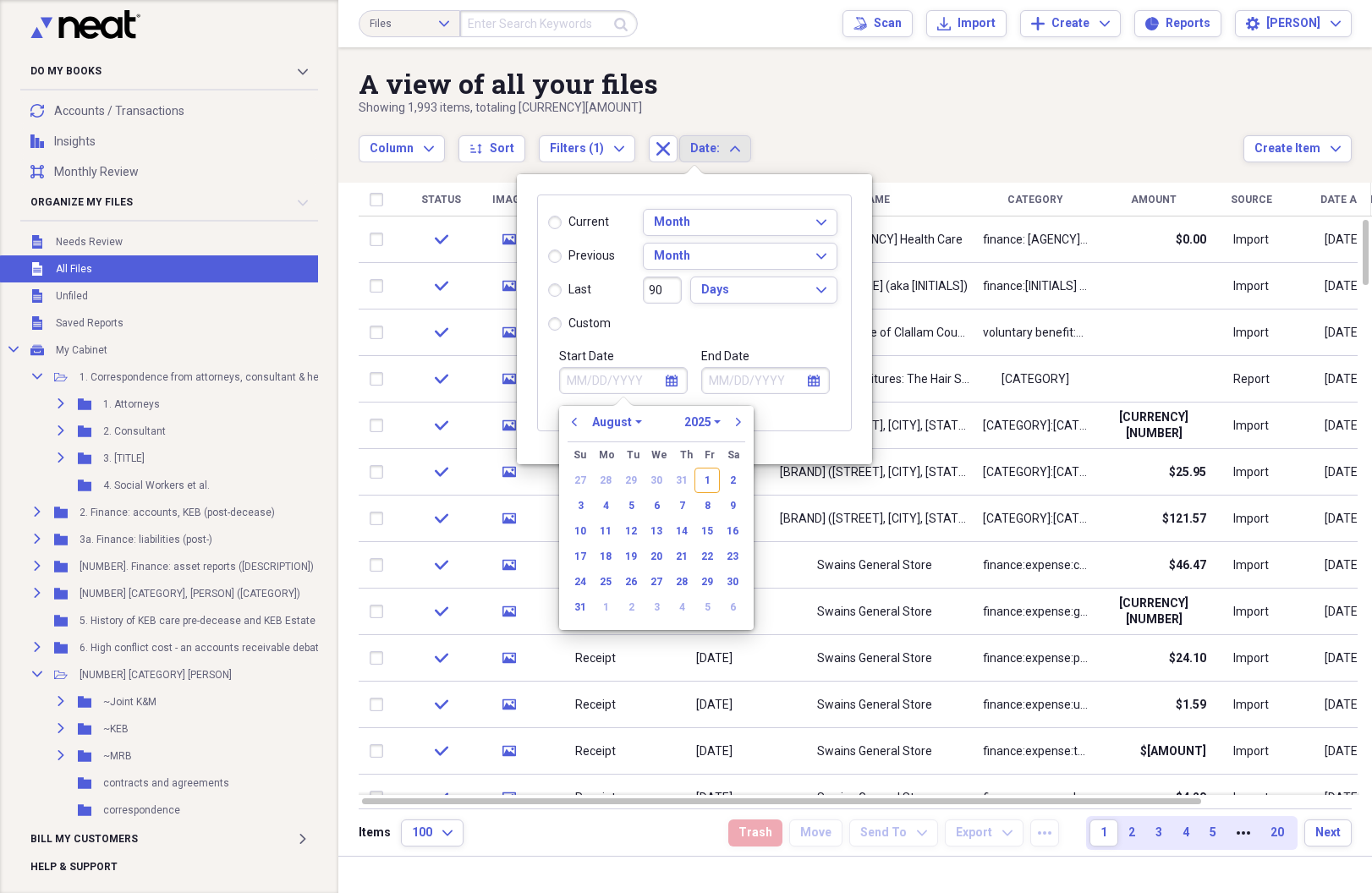 radio on "true" 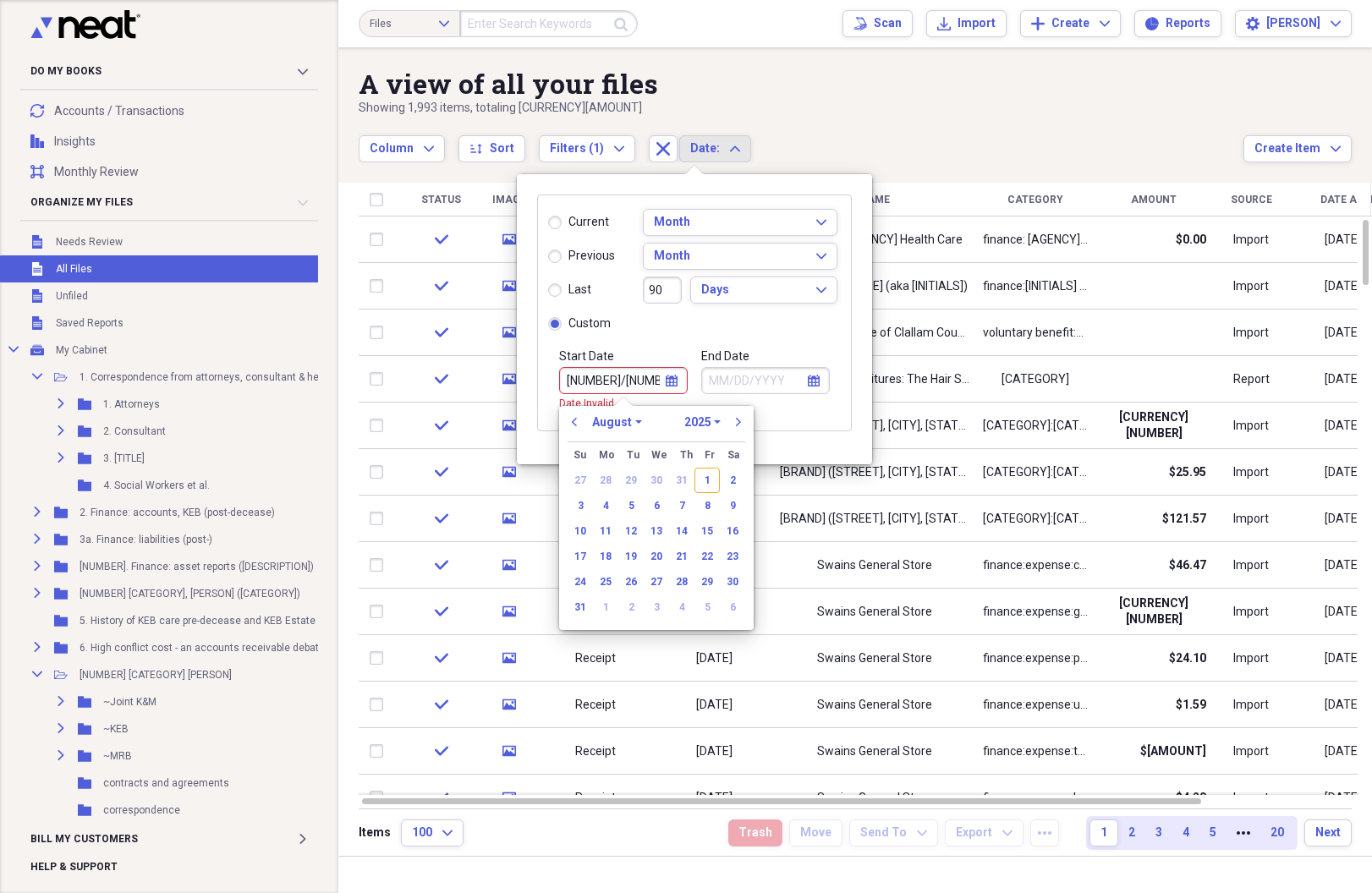 type on "[MONTH]/[DAY]/20" 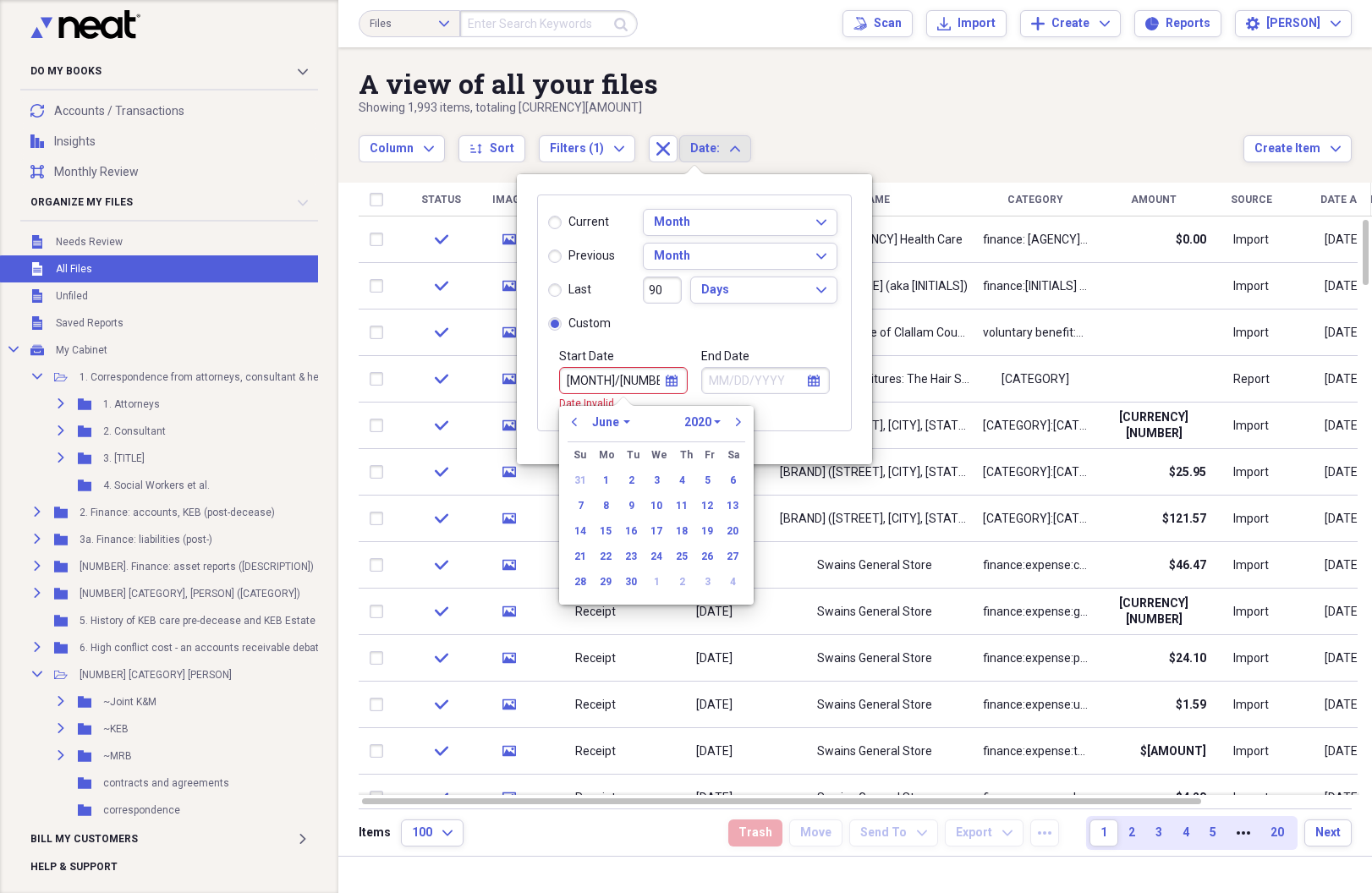type on "[DATE]" 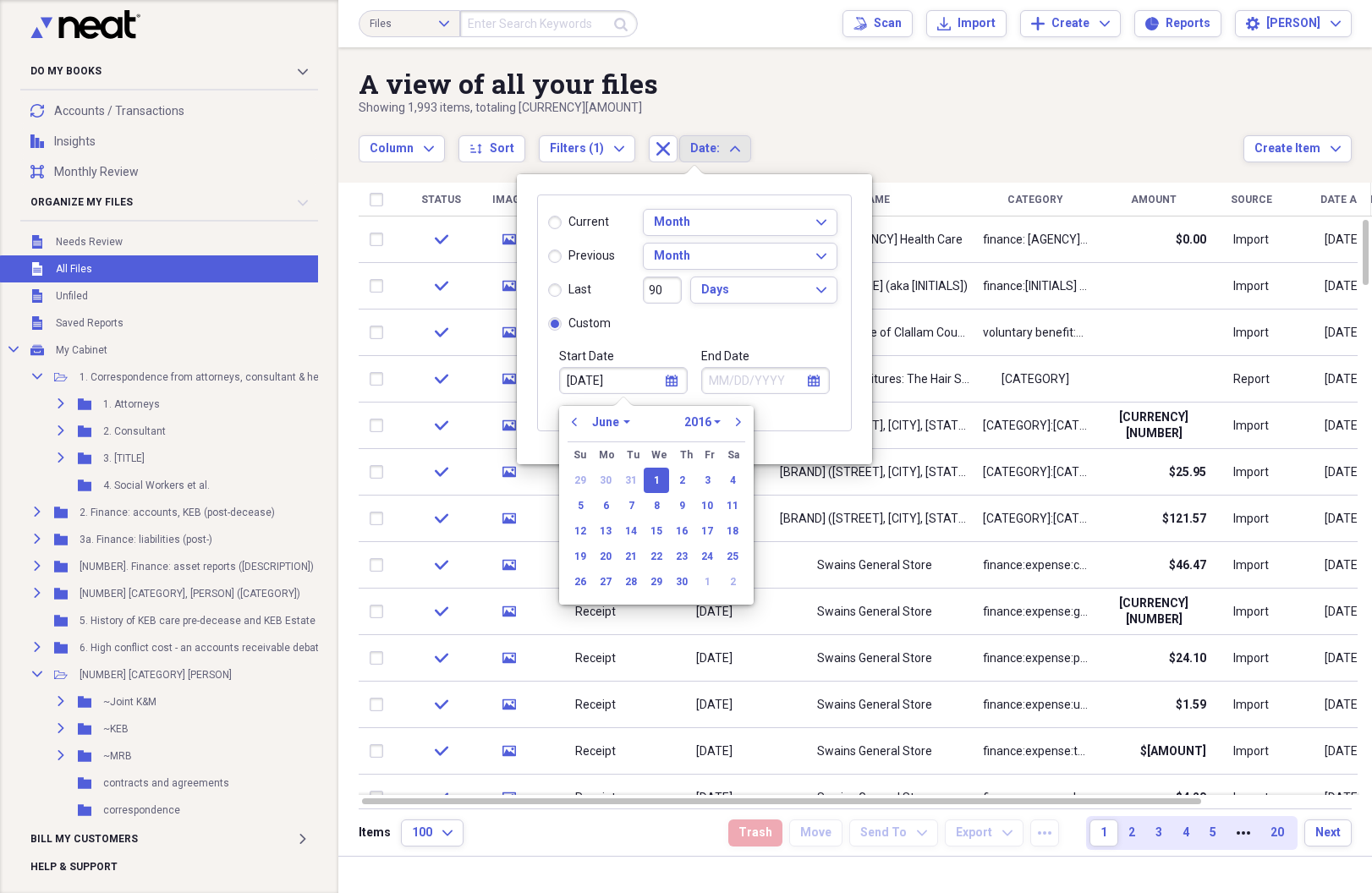 type on "[DATE]" 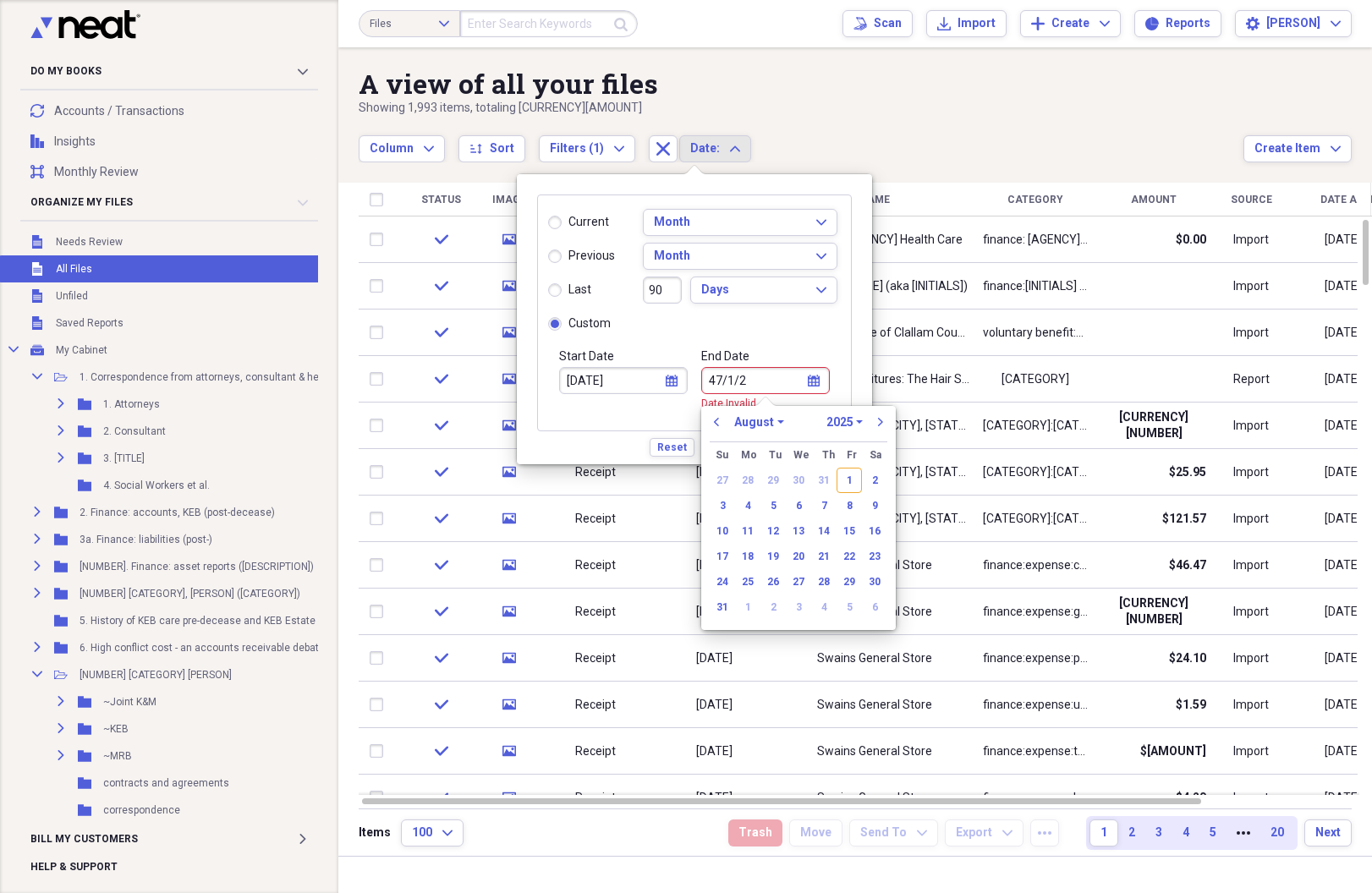 type on "47/[MONTH]/20" 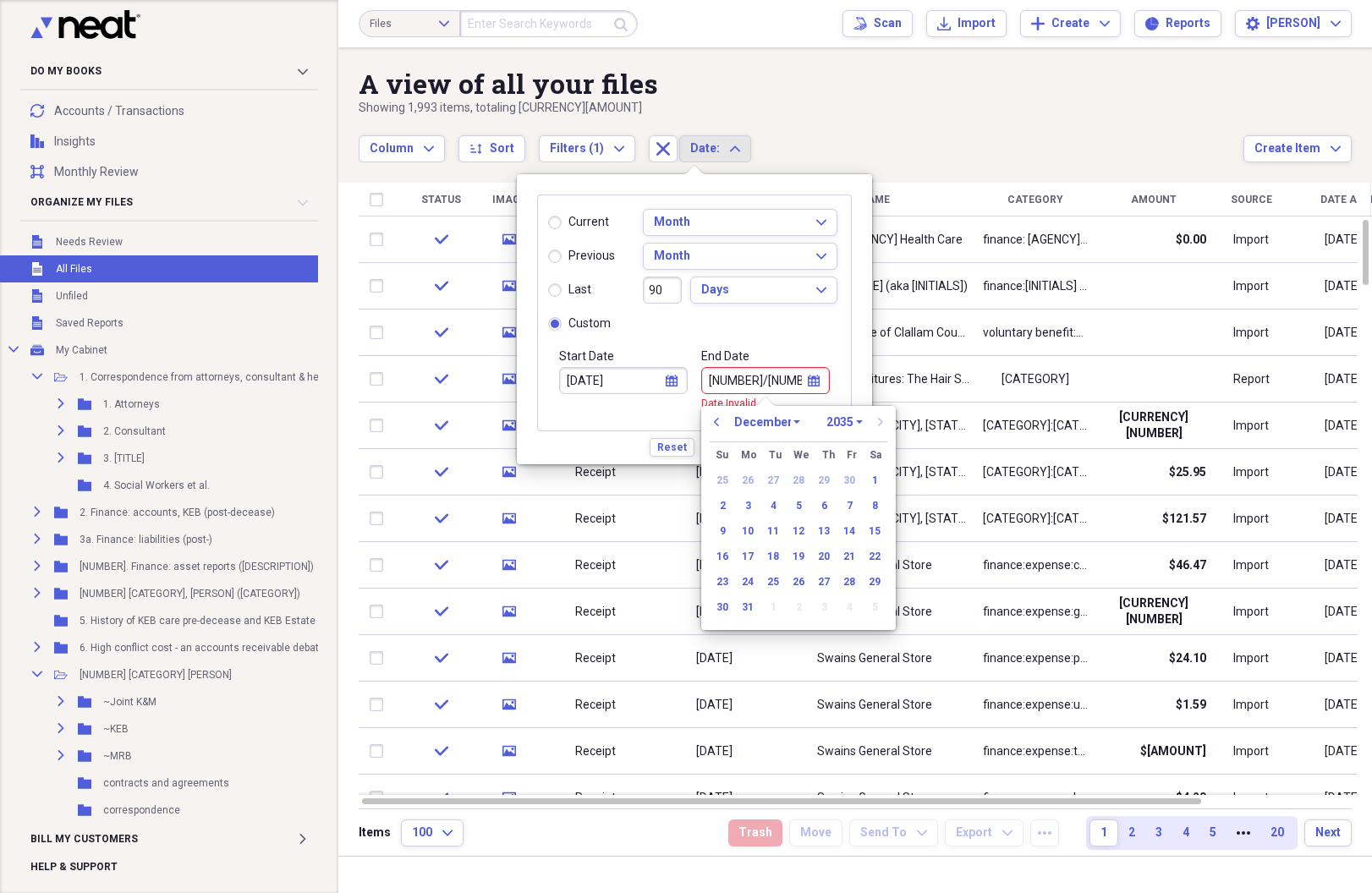 type on "[DATE]" 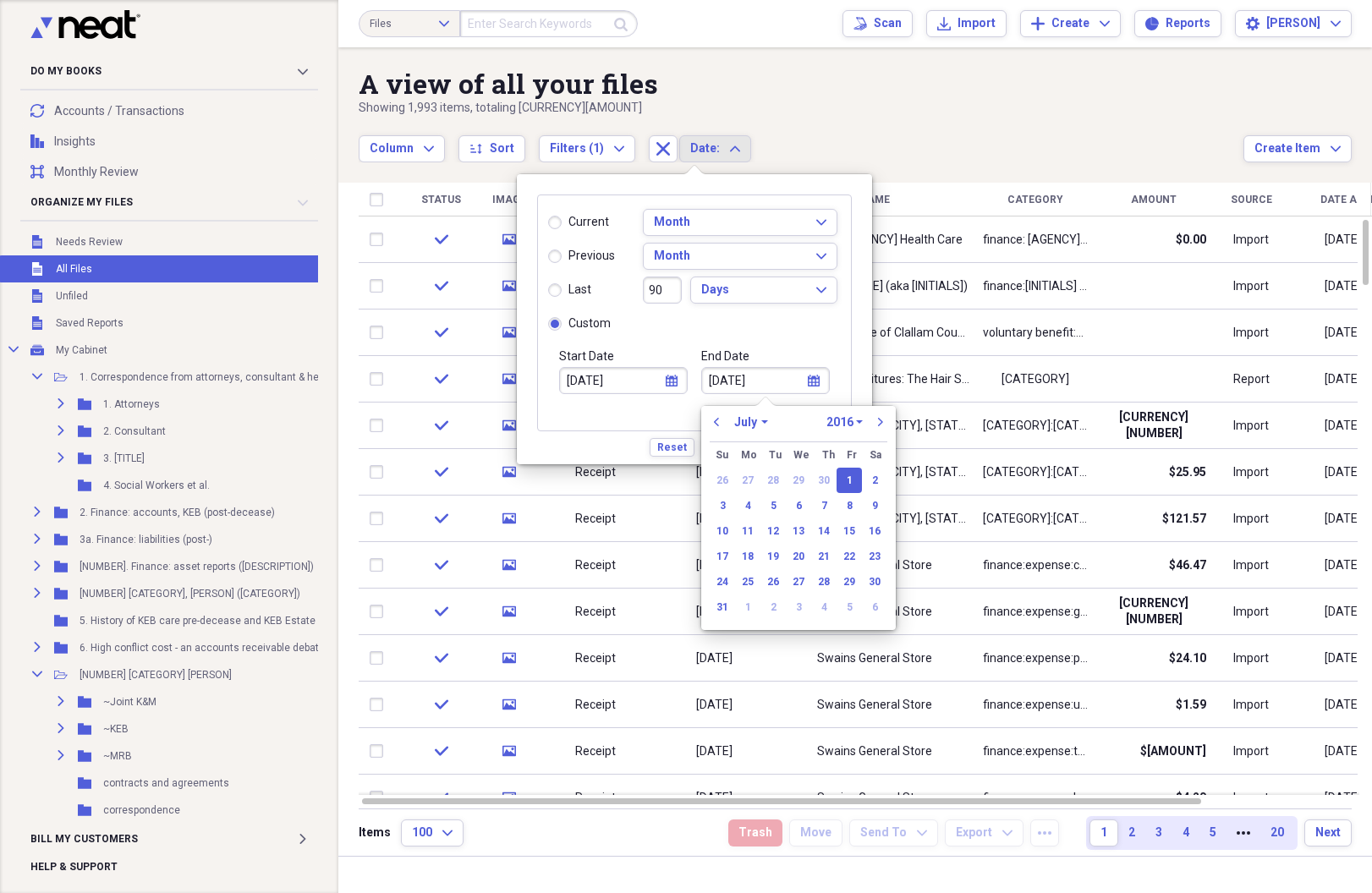 click on "[DATE]" at bounding box center (766, 381) 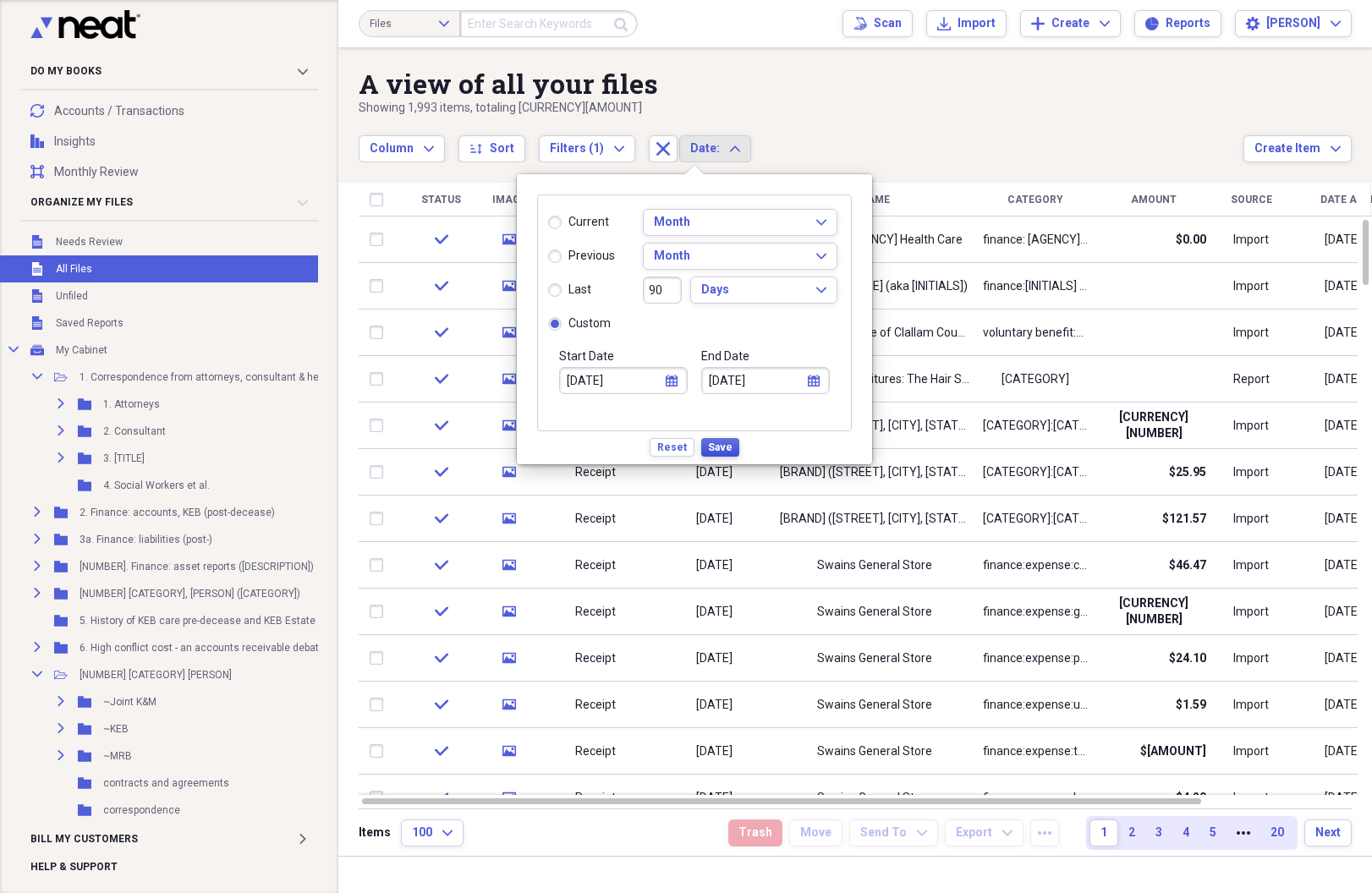 click on "Save" at bounding box center (720, 447) 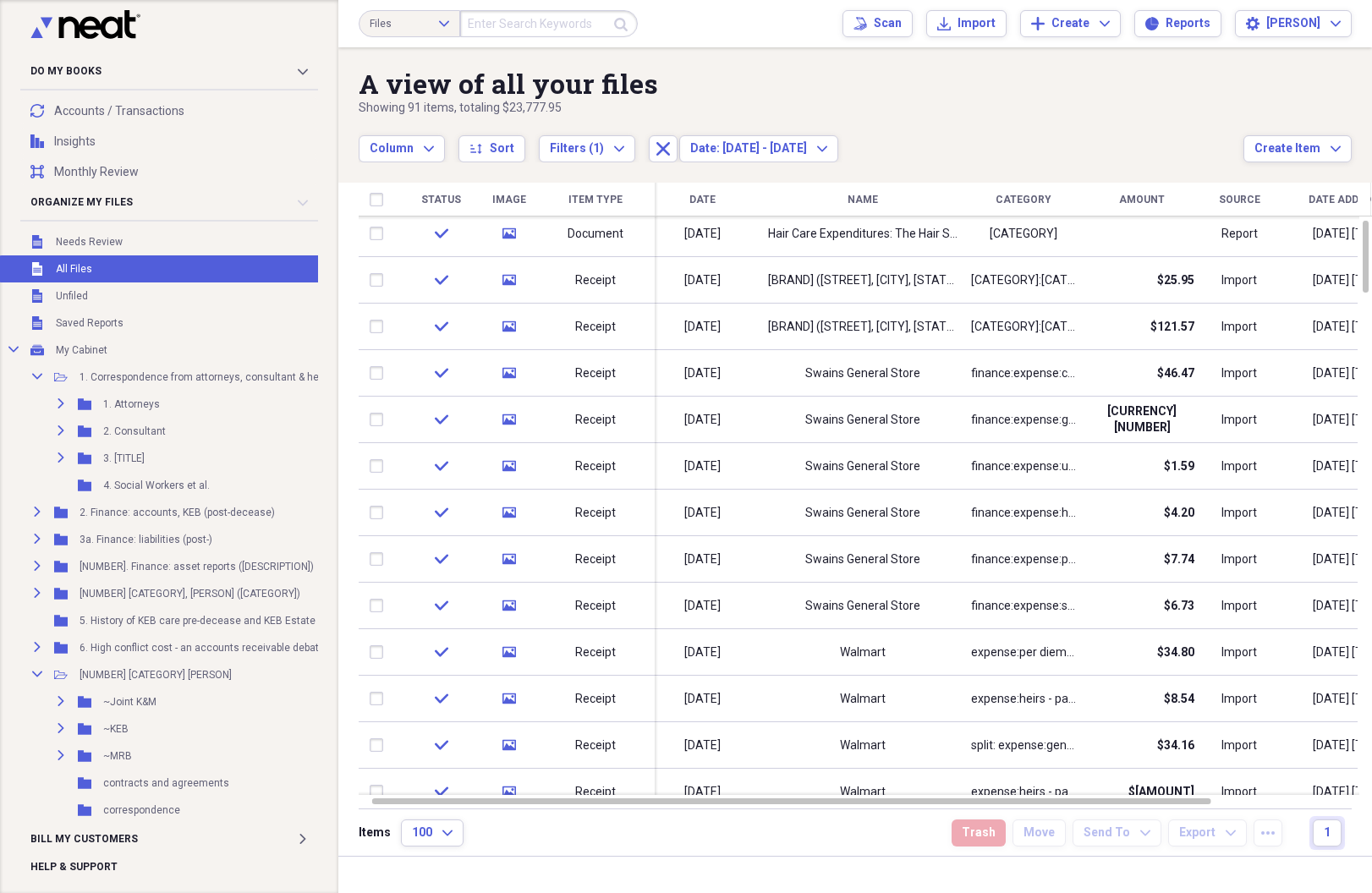click on "Amount" at bounding box center (1142, 200) 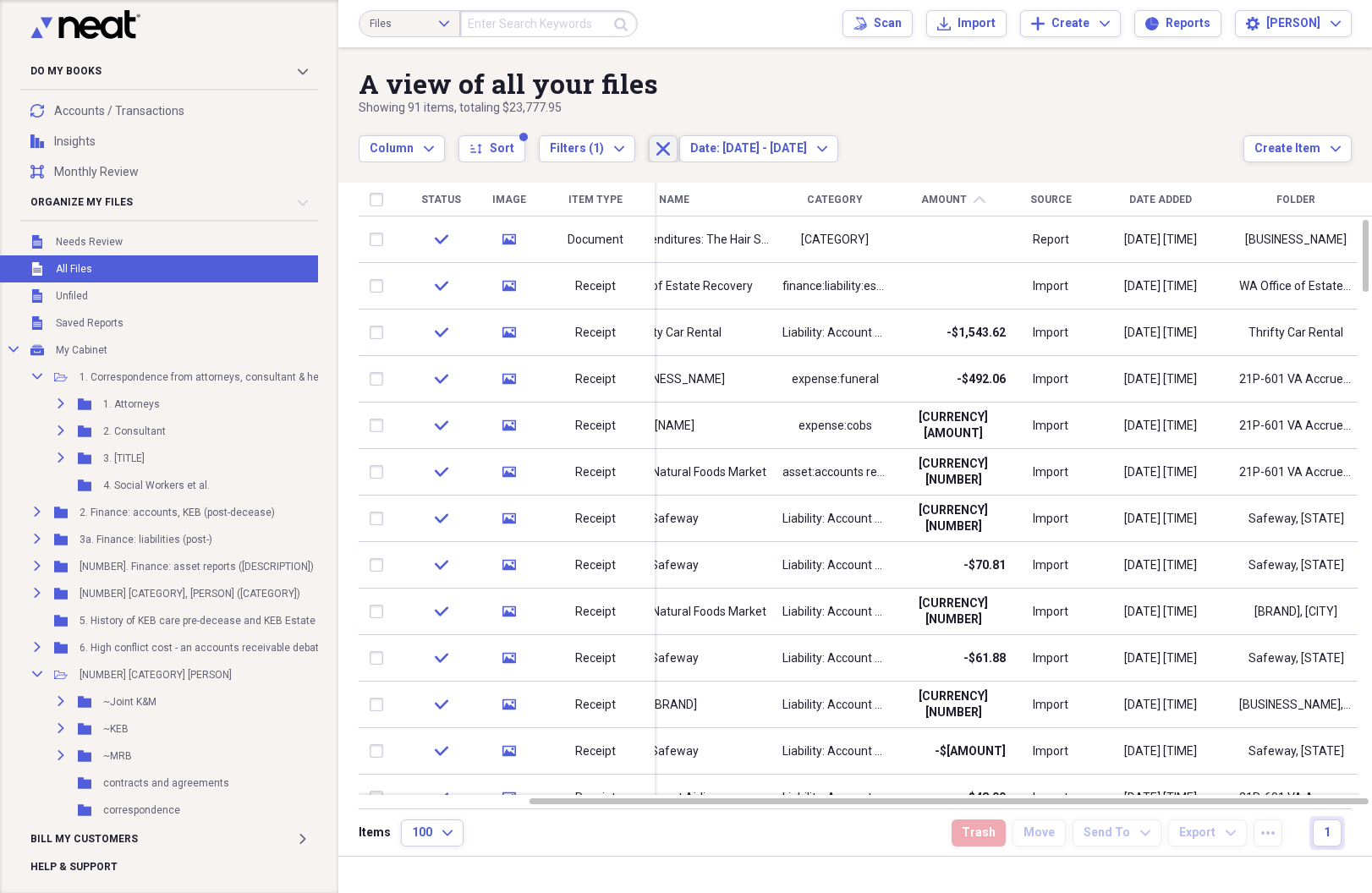 click on "Close" 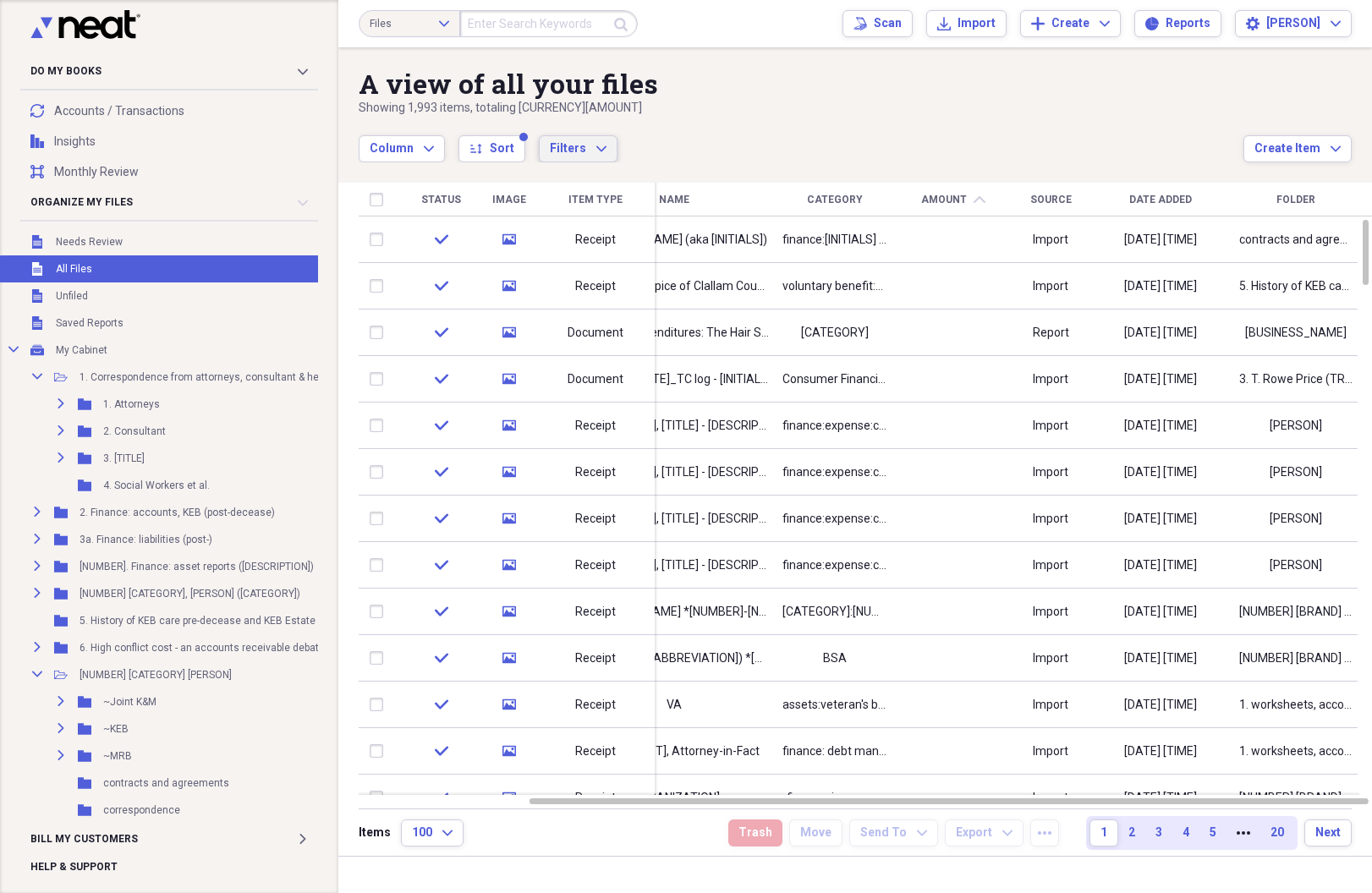 click on "Expand" 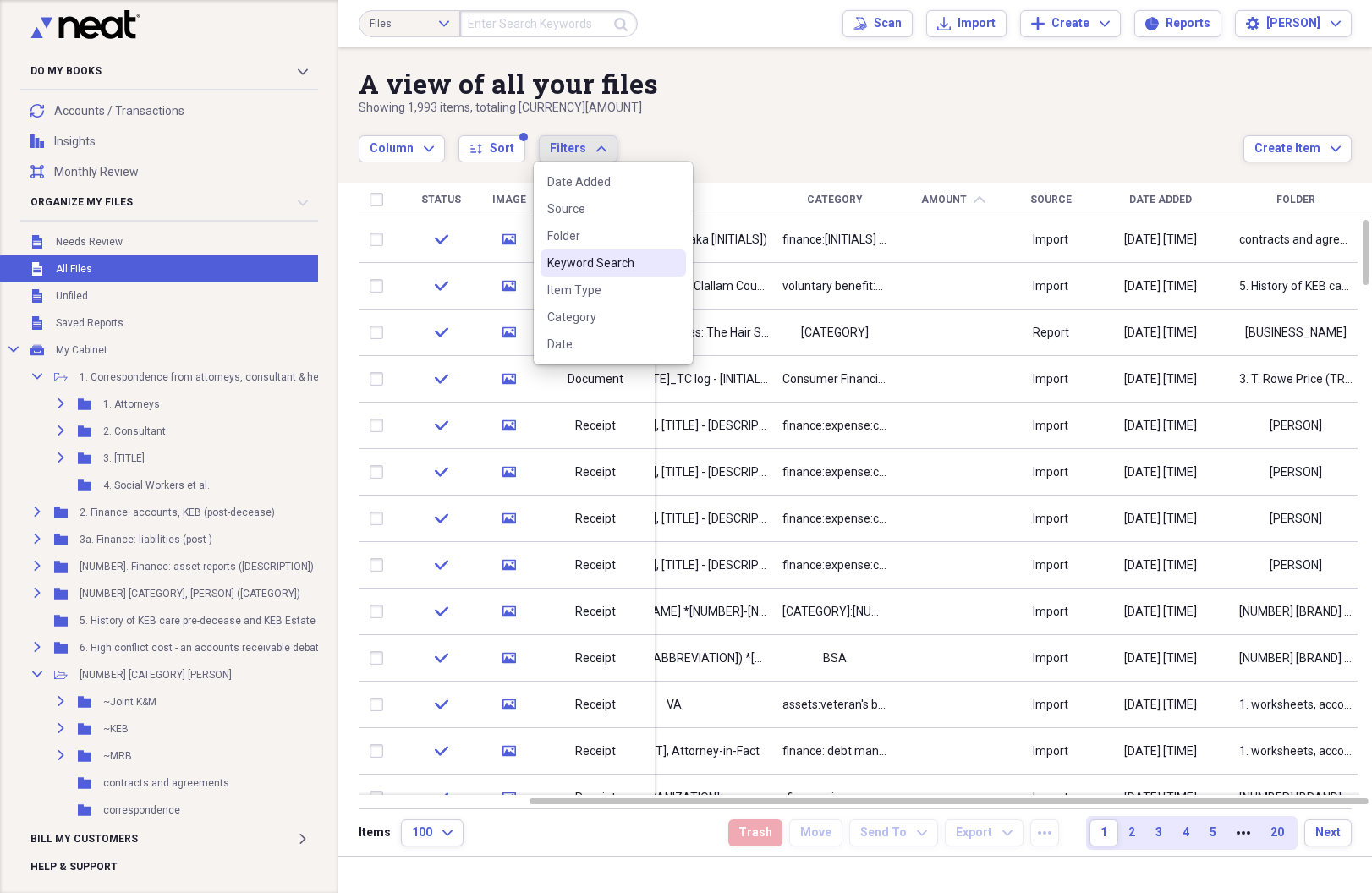click on "Keyword Search" at bounding box center (603, 263) 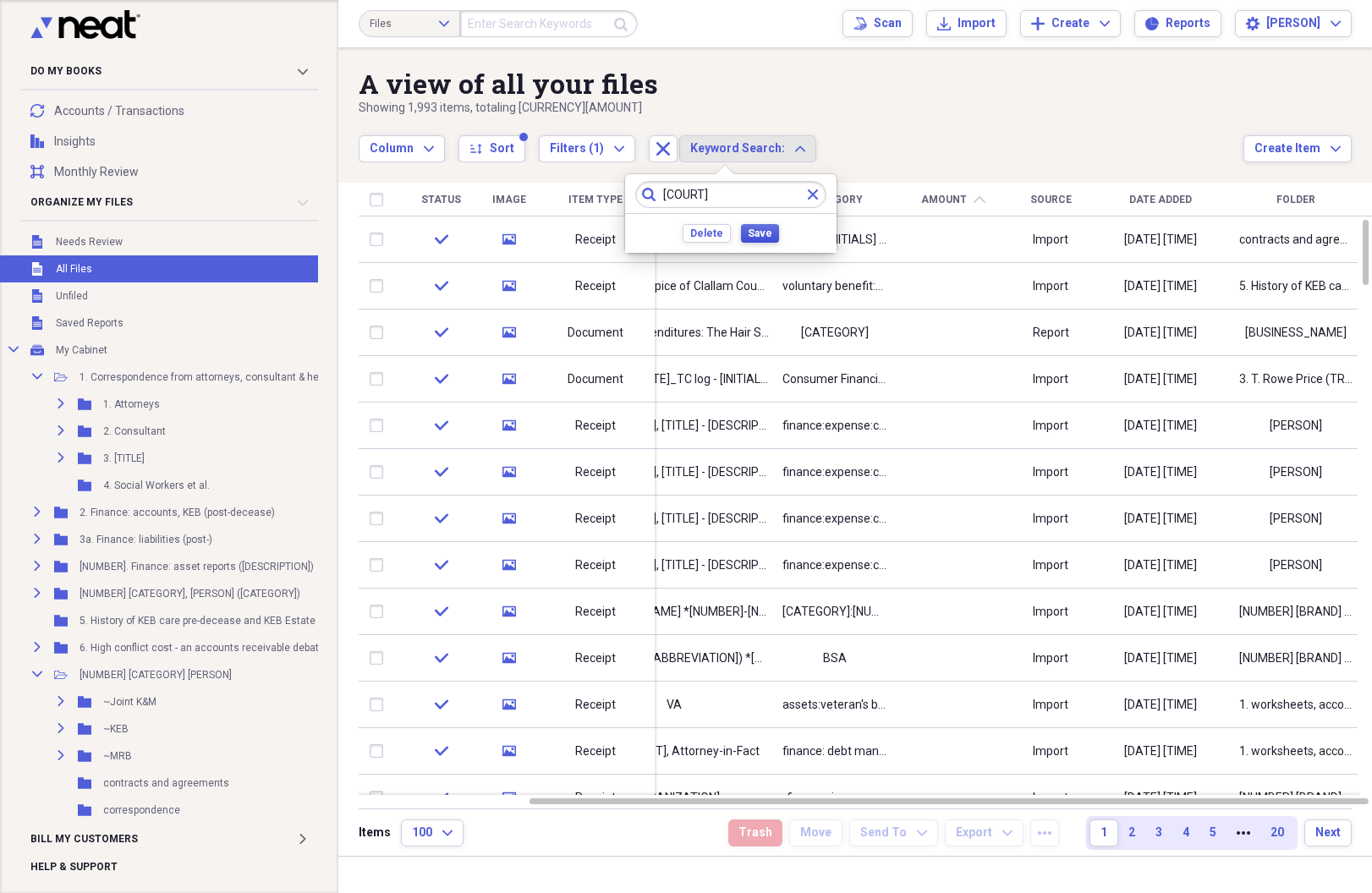 type on "[COURT]" 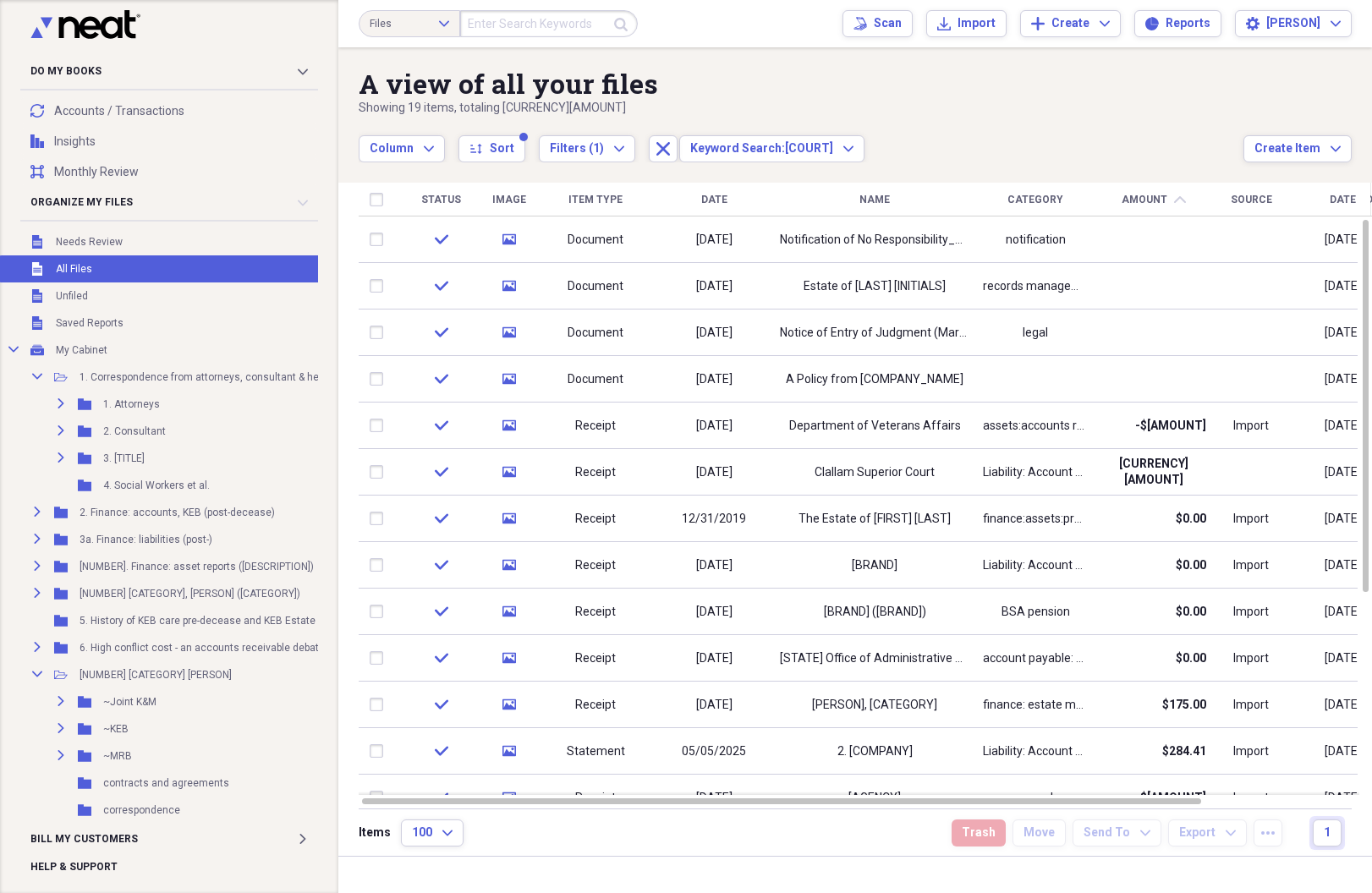 click on "Amount" at bounding box center [1144, 200] 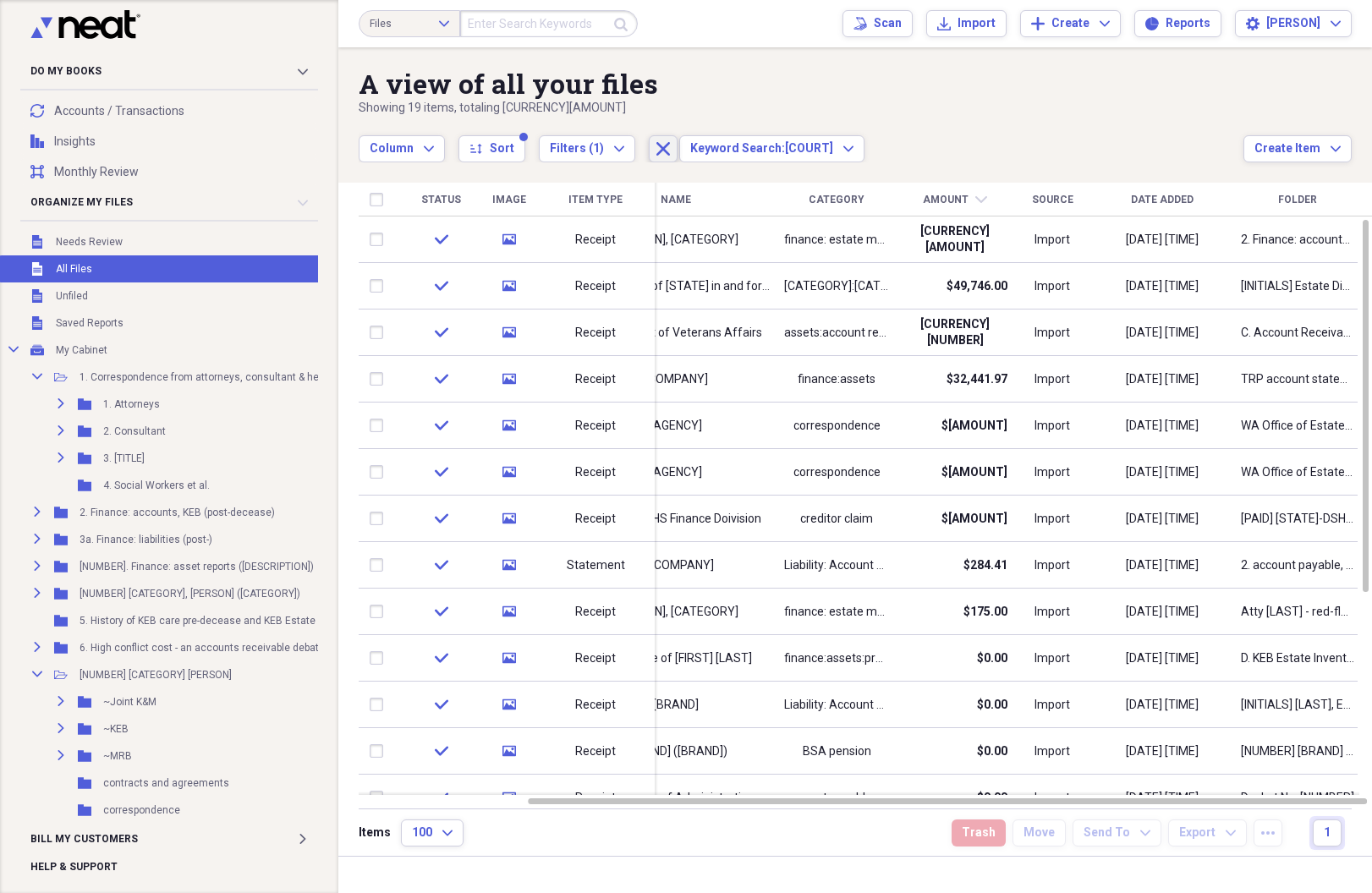 click on "Close" 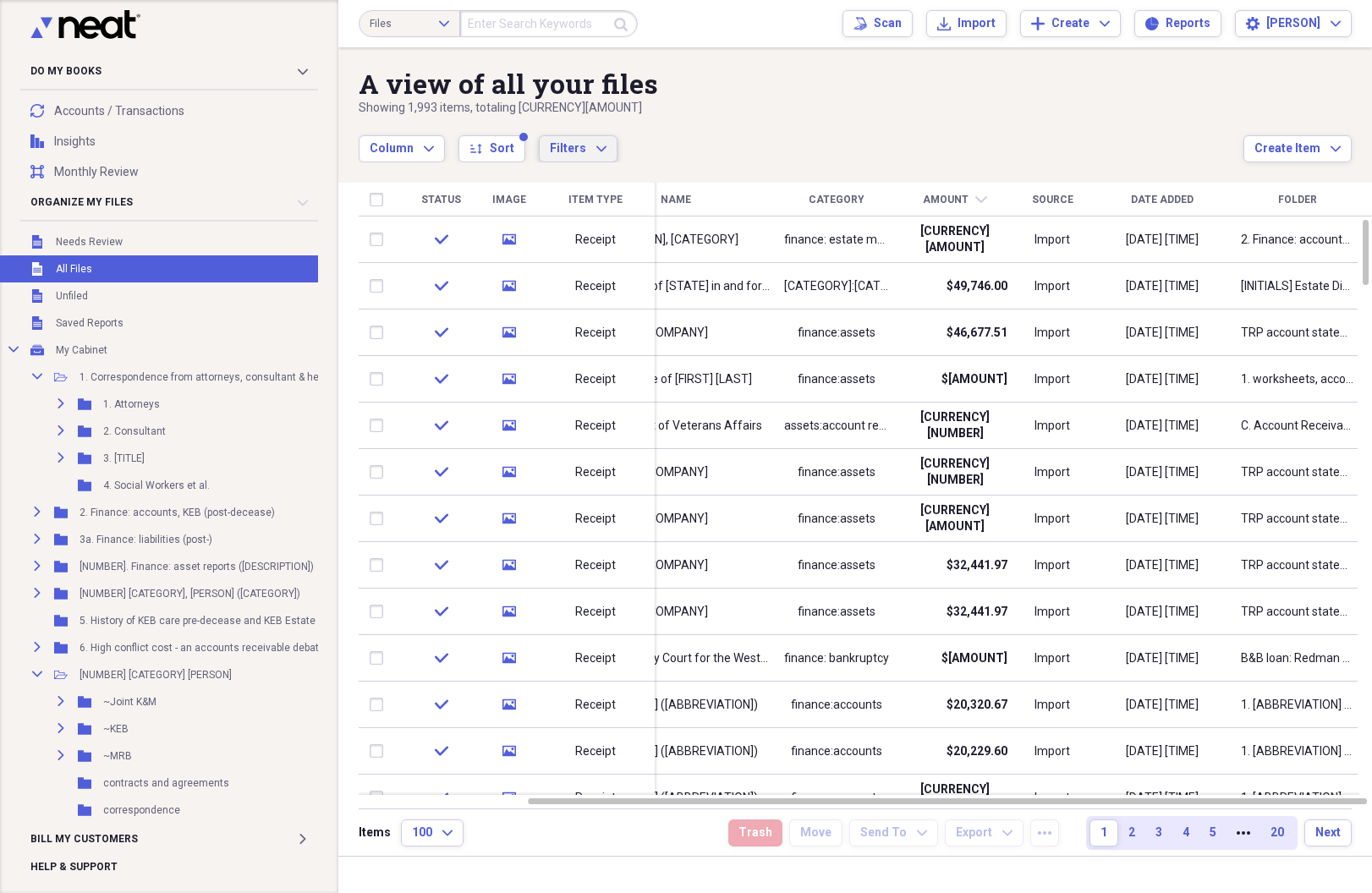 click on "Expand" 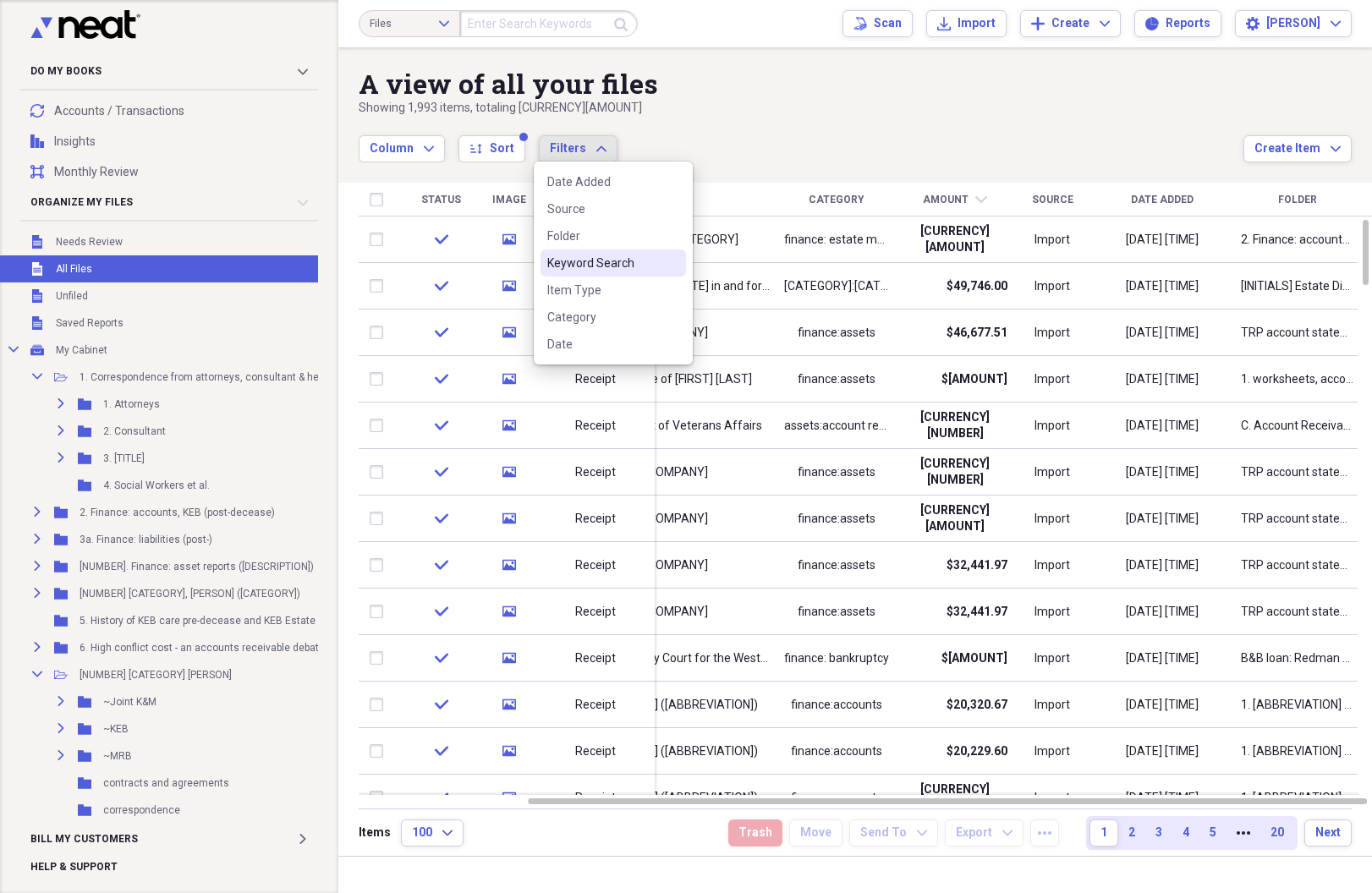 click on "Keyword Search" at bounding box center (603, 263) 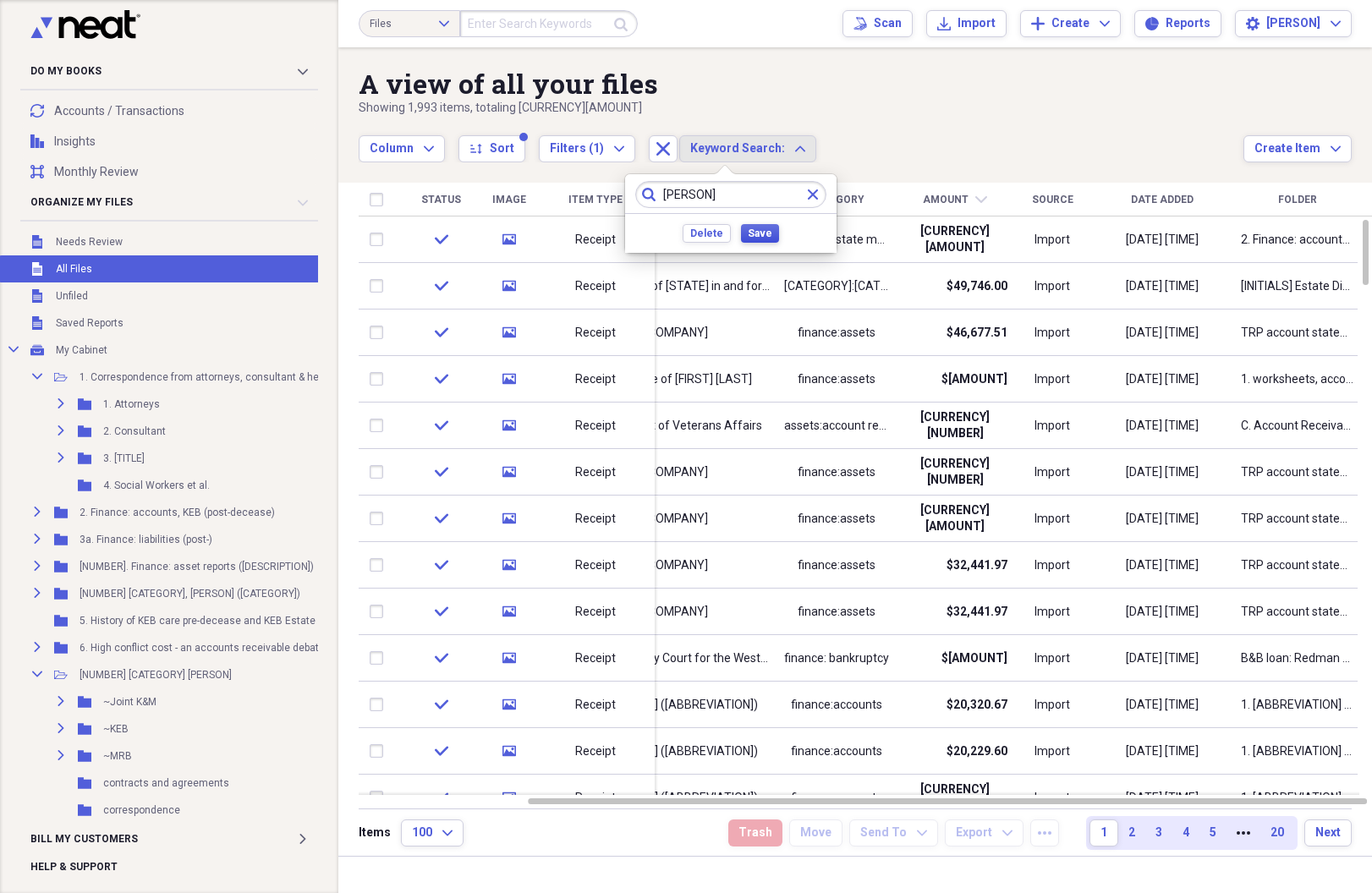 type on "[PERSON]" 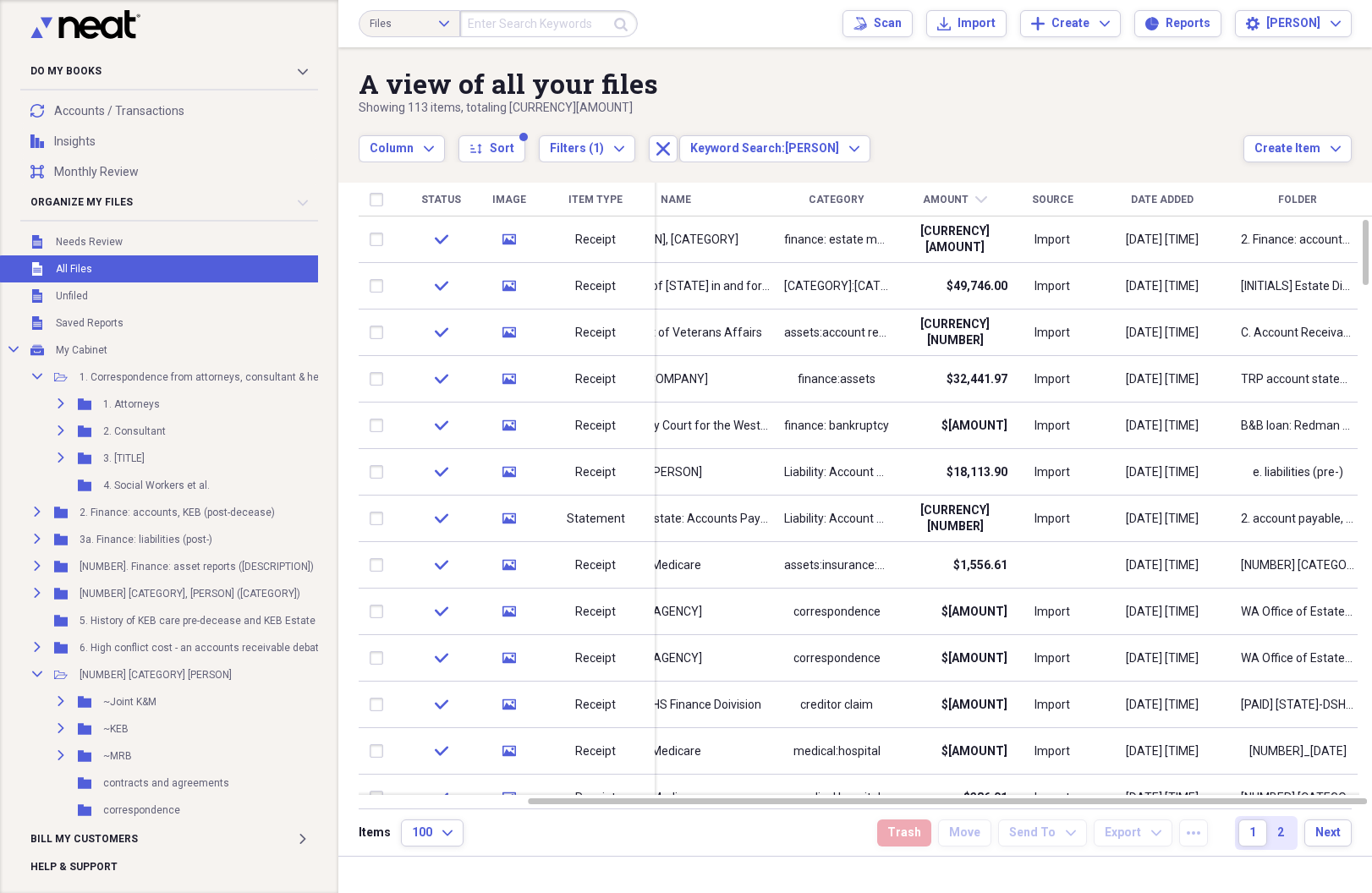 click on "chevron-down" 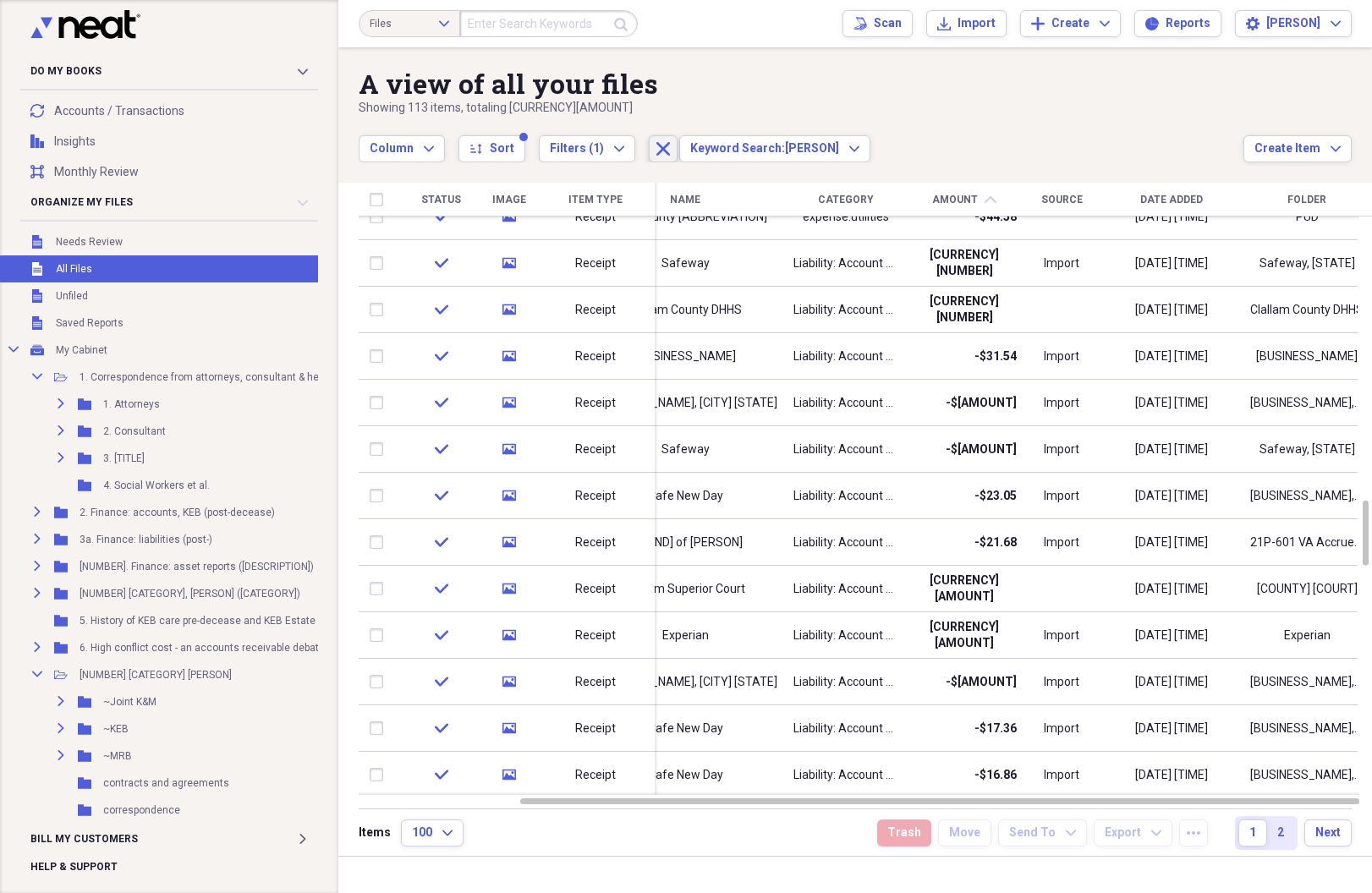 click 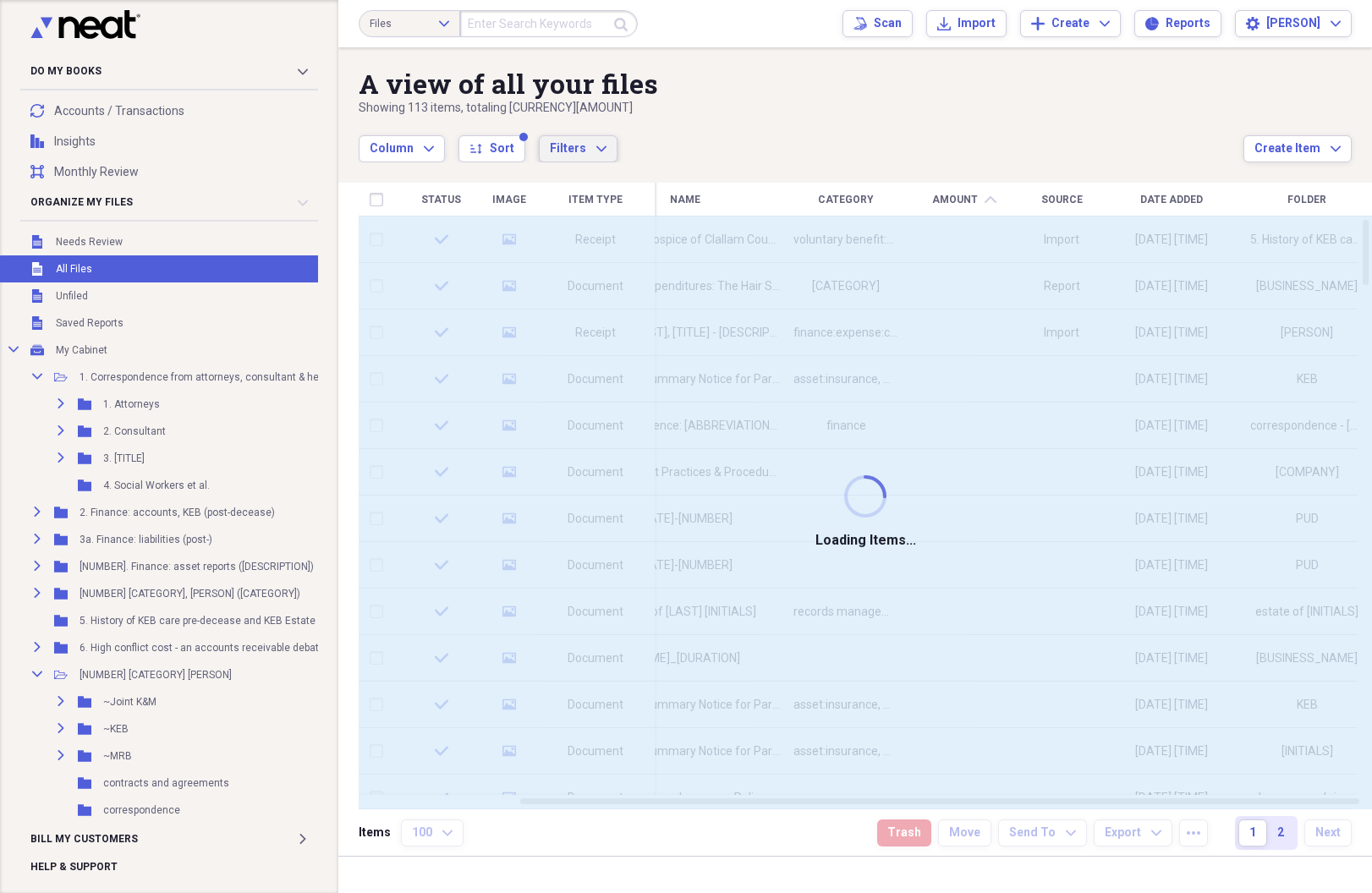 click on "Expand" 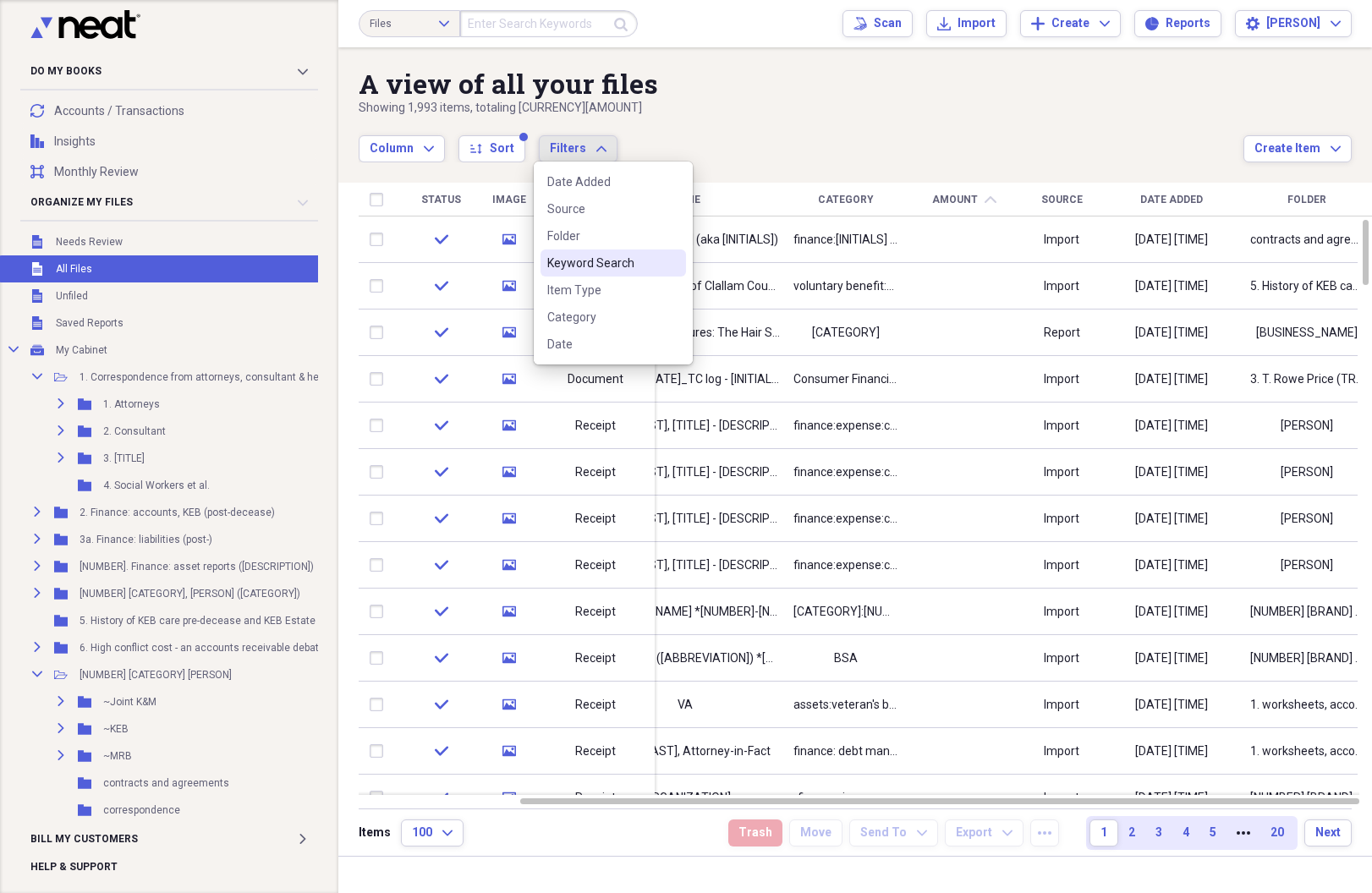 click on "Keyword Search" at bounding box center [613, 263] 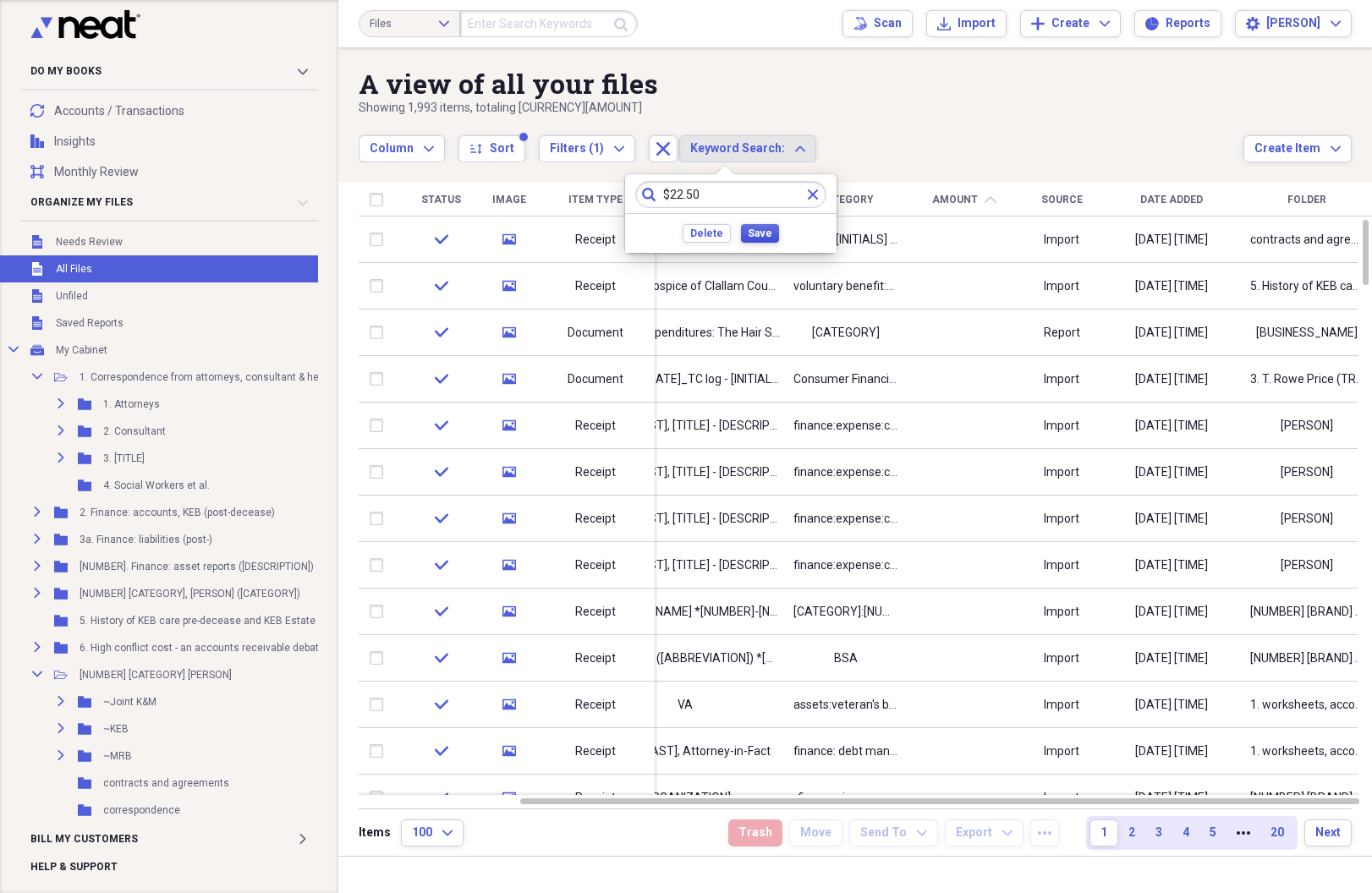 type on "$22.50" 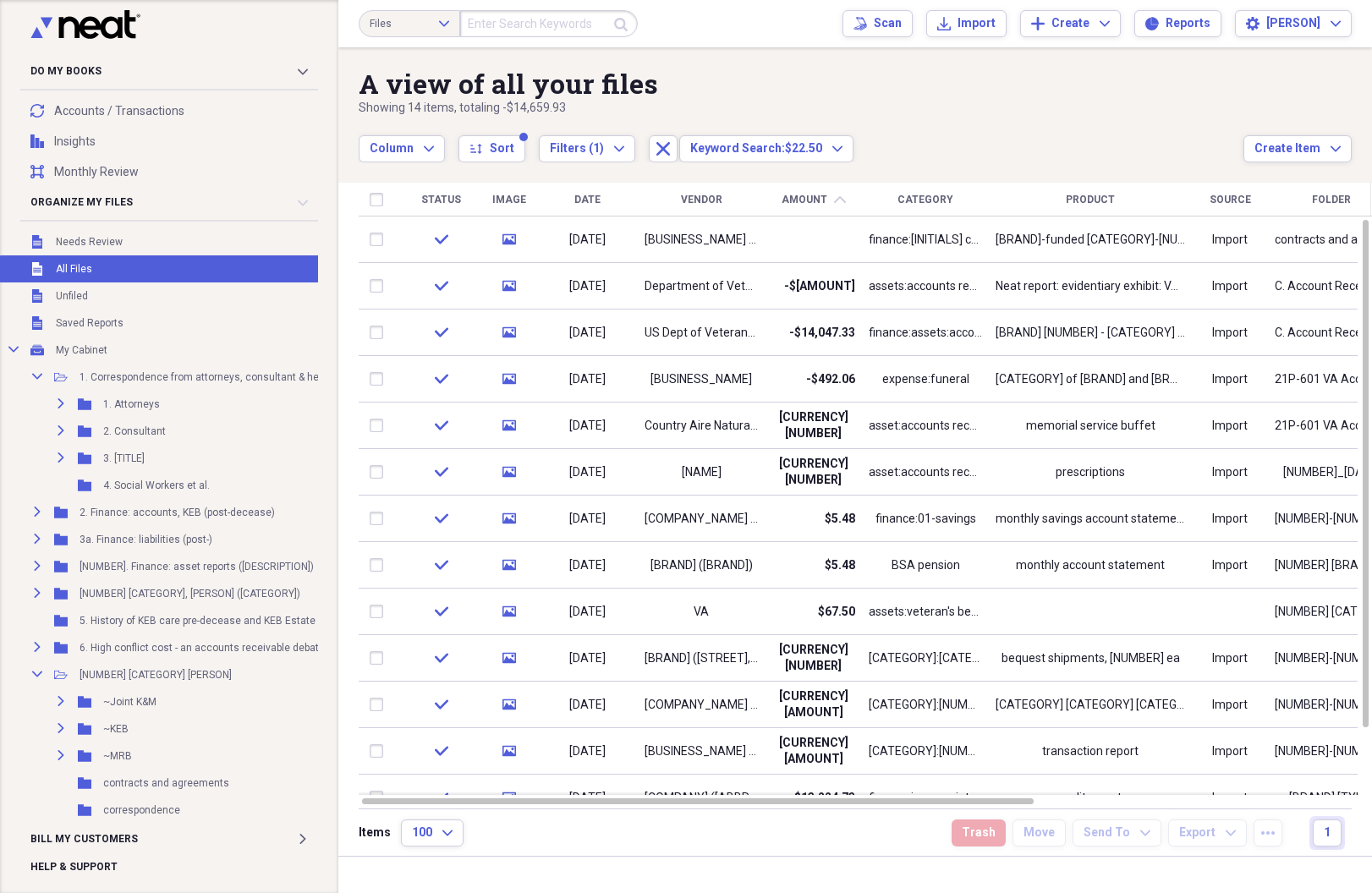 click on "chevron-up" 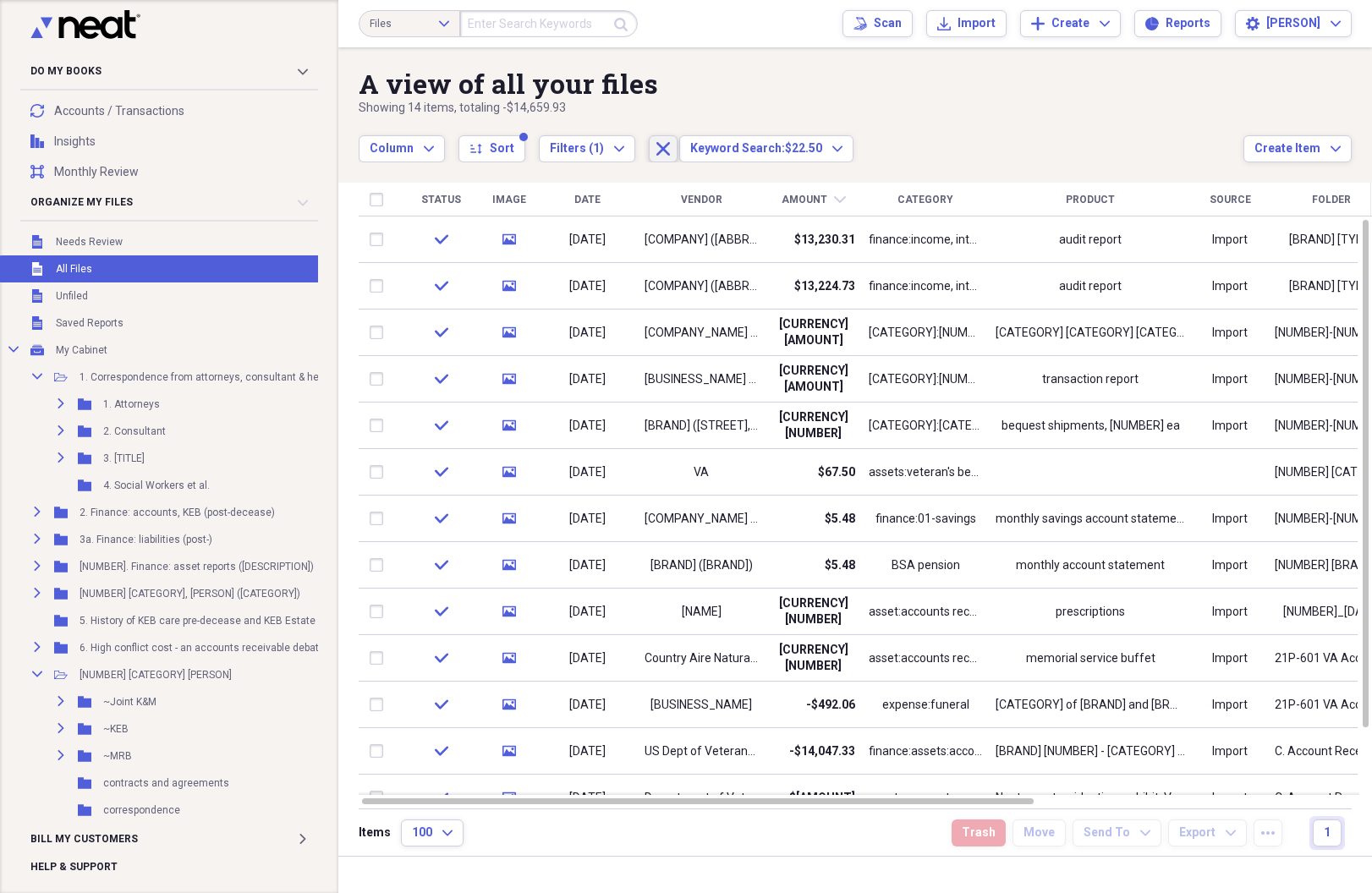 click on "Close" 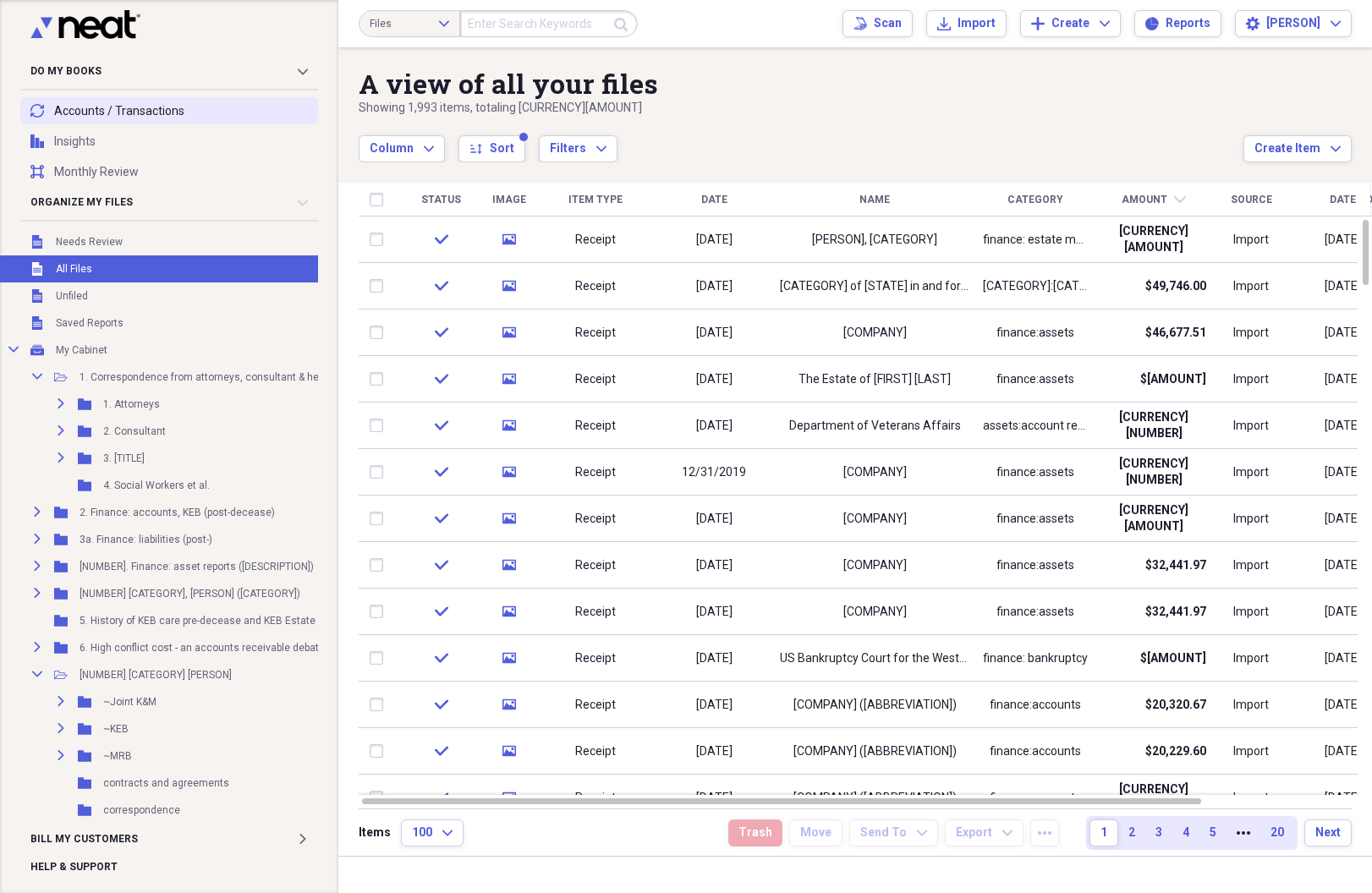 click on "[CATEGORY] [CATEGORY] / [CATEGORY]" at bounding box center [169, 111] 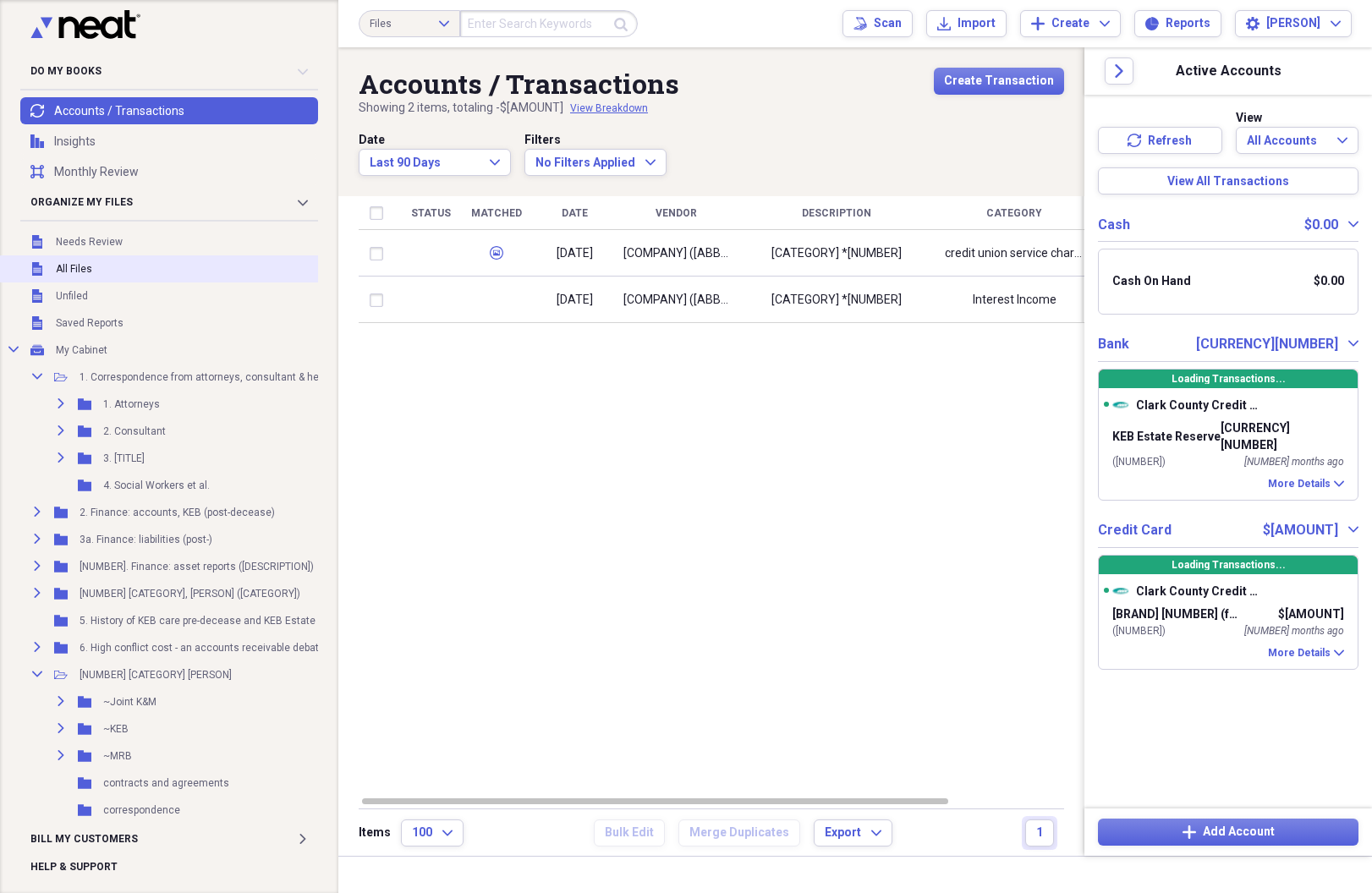 click on "Unfiled All Files" at bounding box center [228, 269] 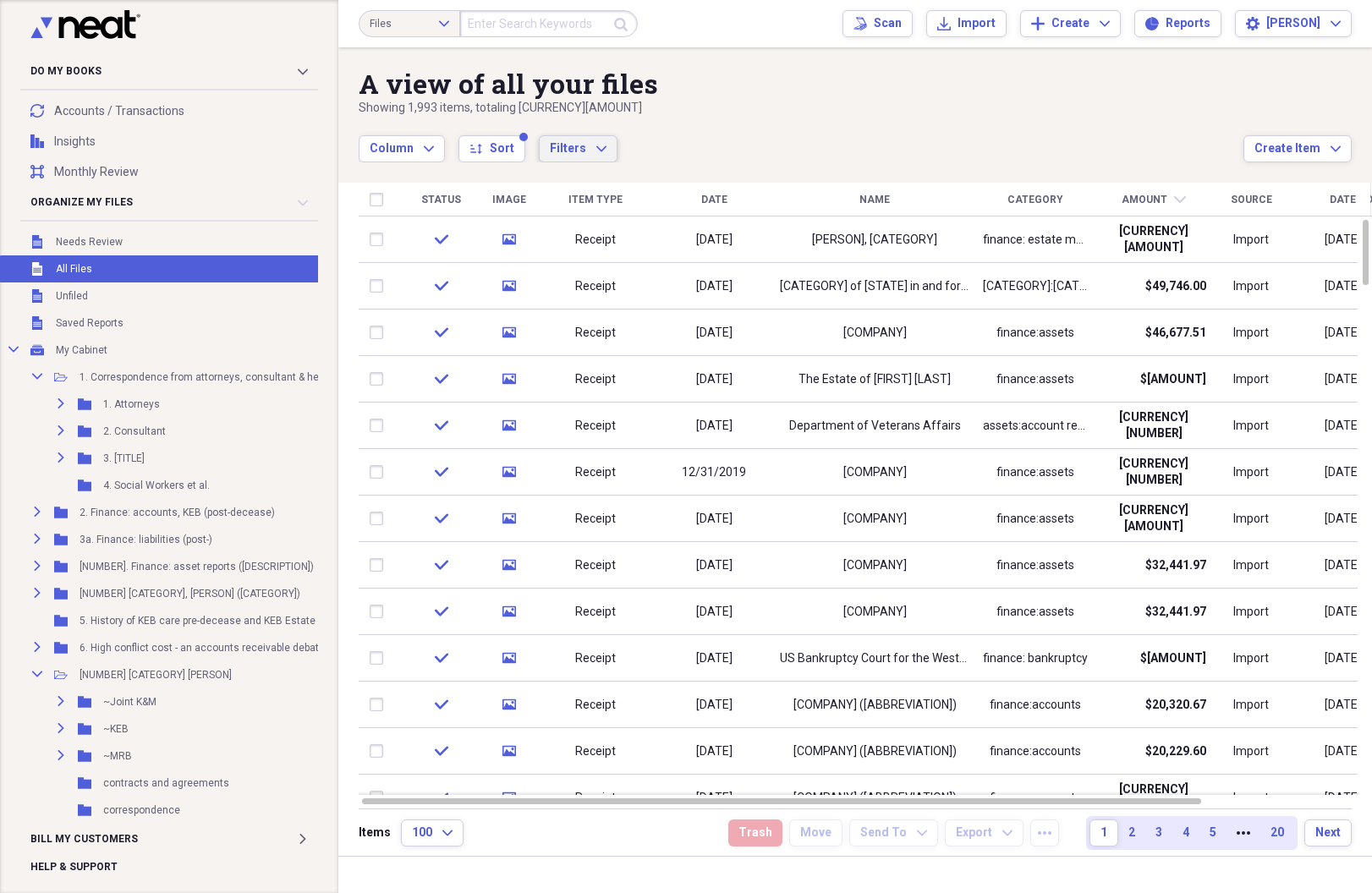 click on "Expand" 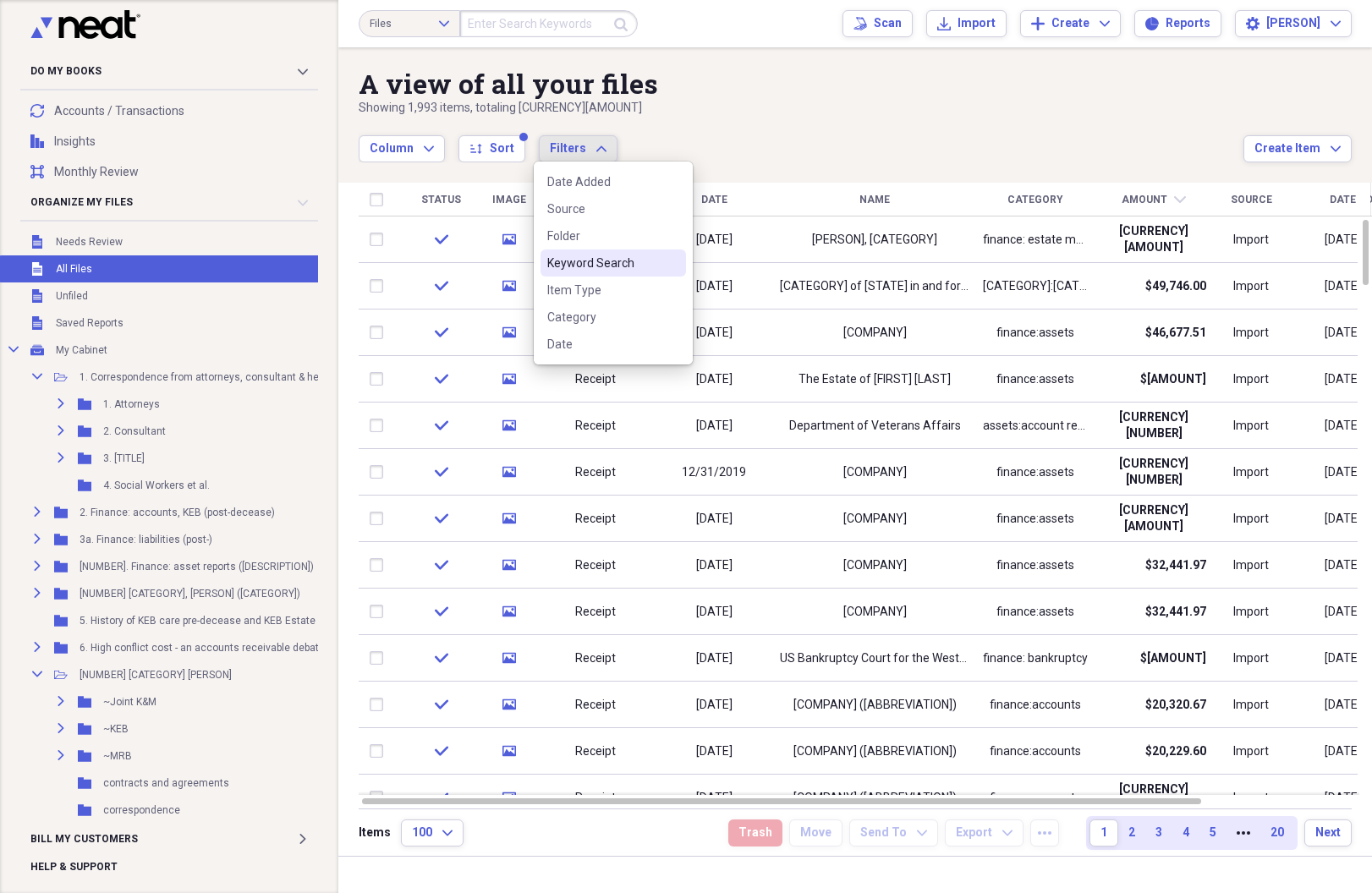 click on "Keyword Search" at bounding box center [603, 263] 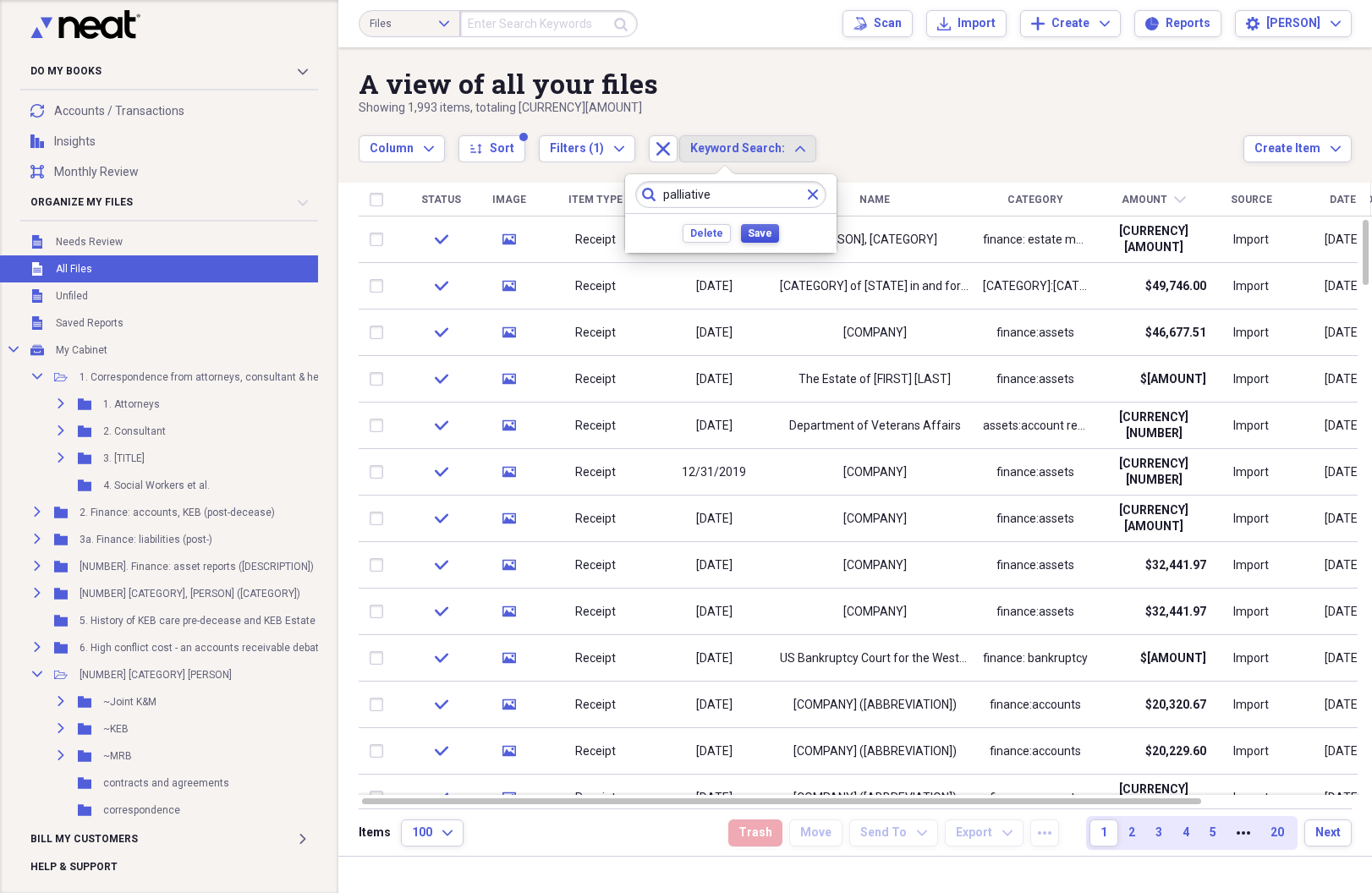 type on "palliative" 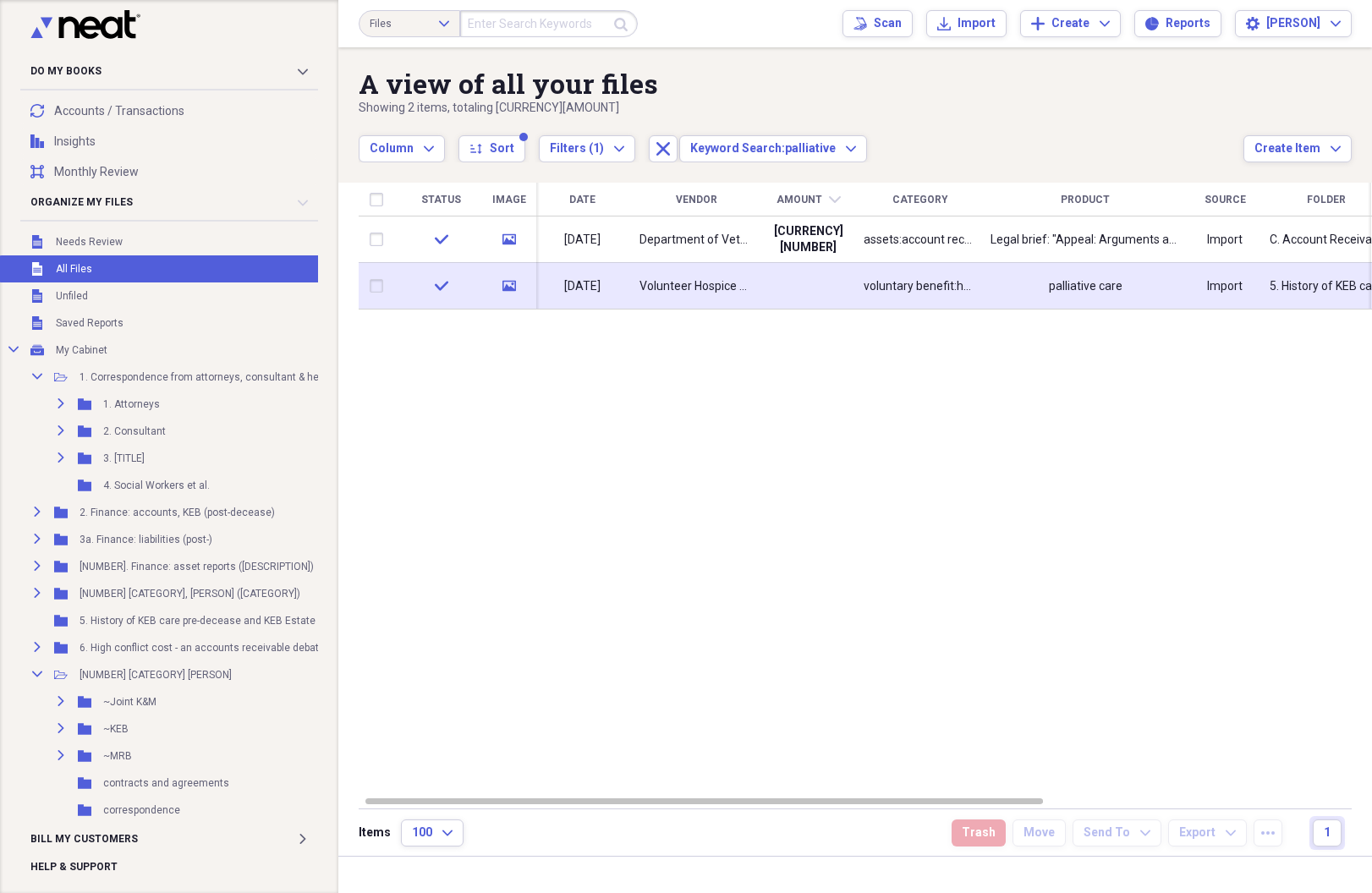 click on "[DATE]" at bounding box center (582, 287) 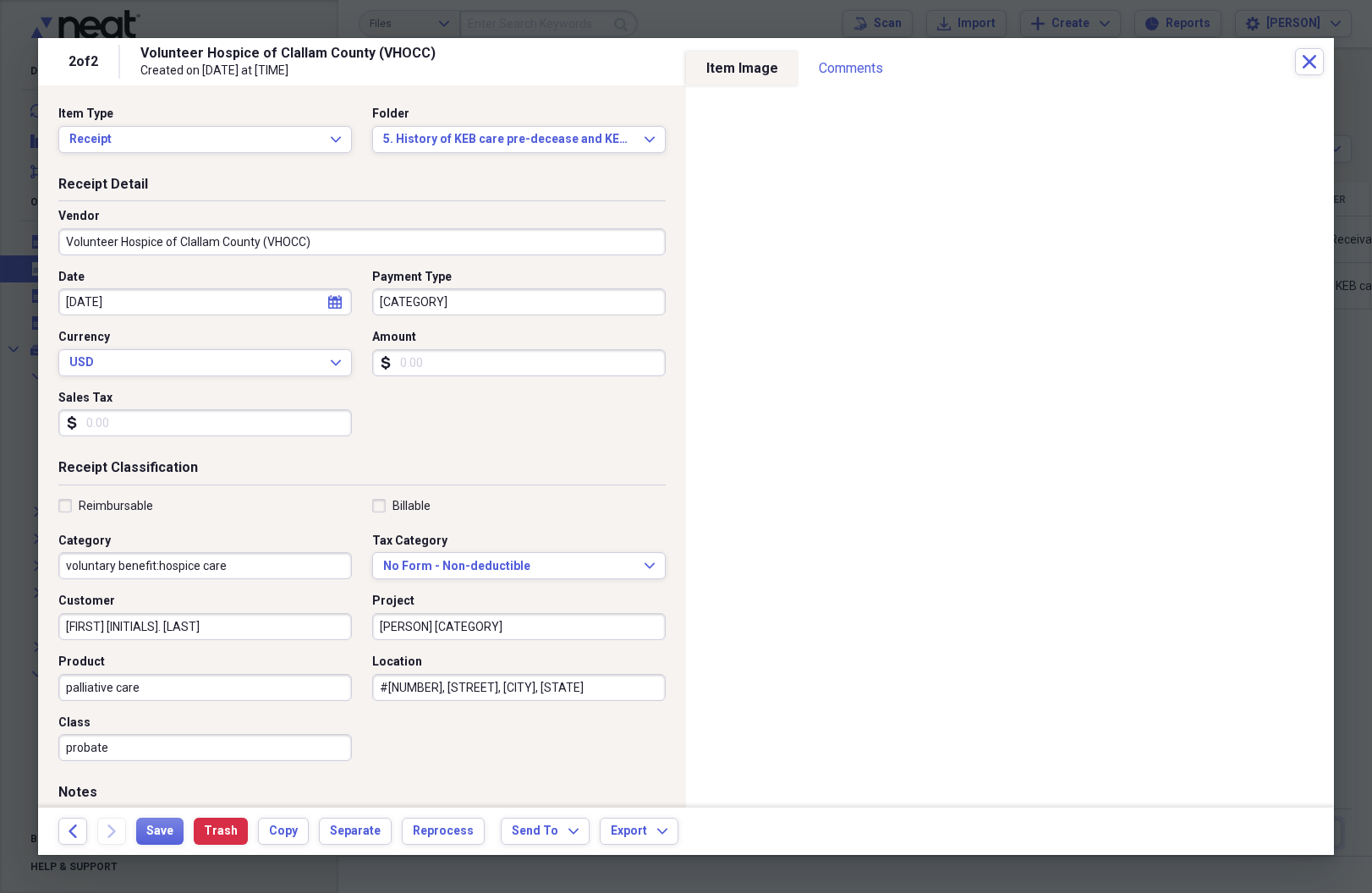 select on "11" 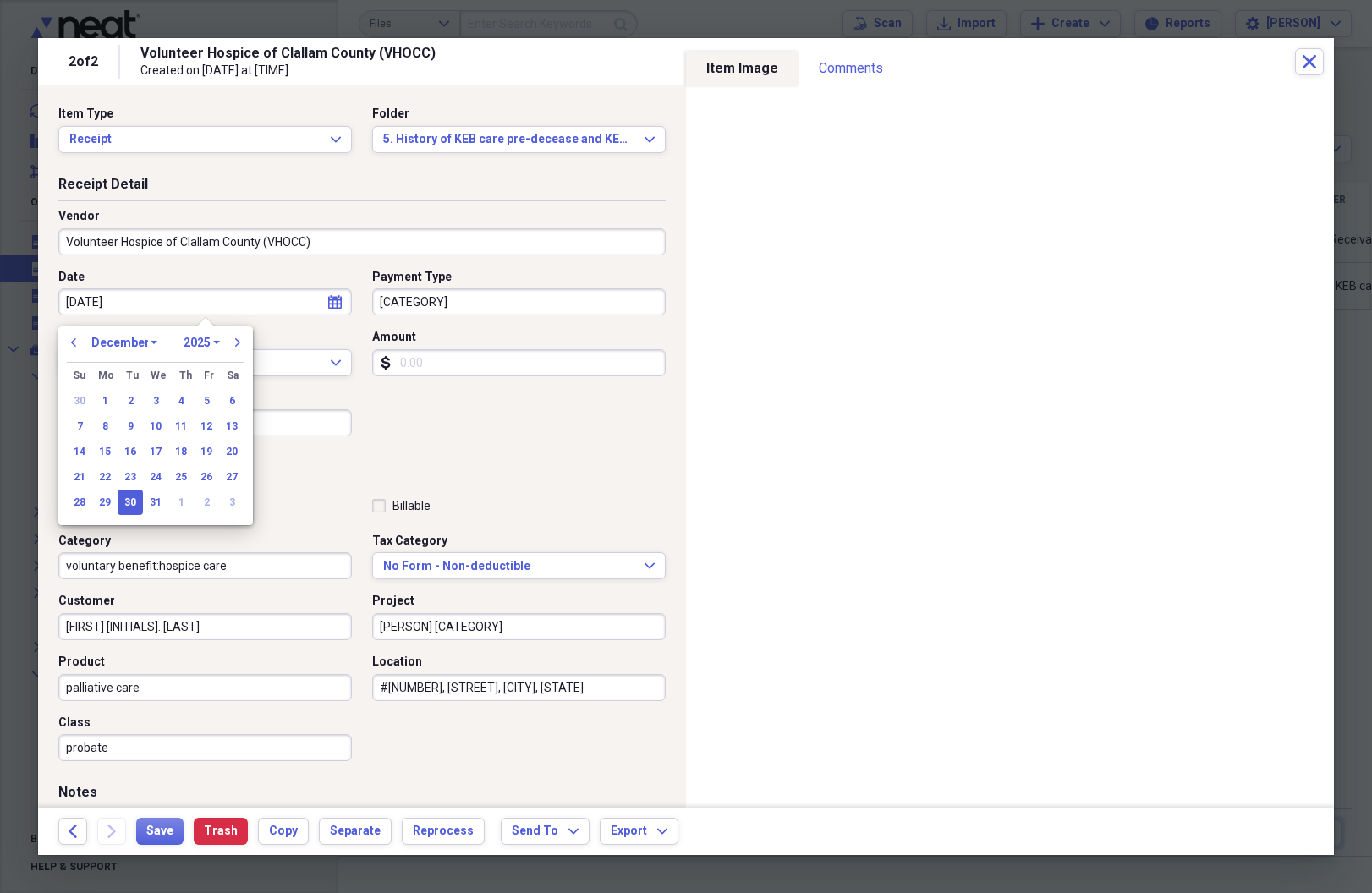 click on "[DATE]" at bounding box center (205, 302) 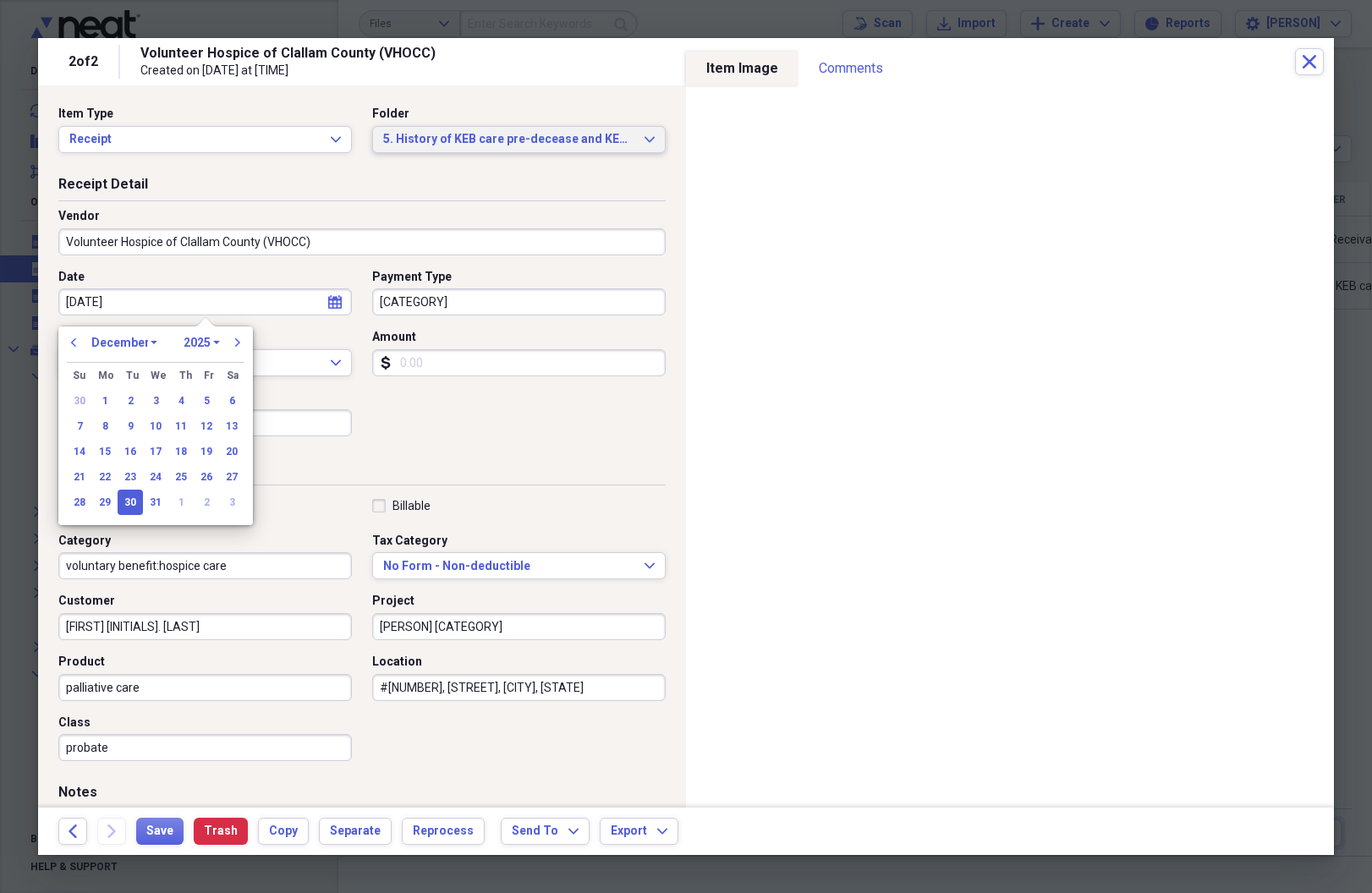 click on "5. History of [INITIALS] care pre-decease and [INITIALS] Estate care post-decease Expand" at bounding box center (519, 140) 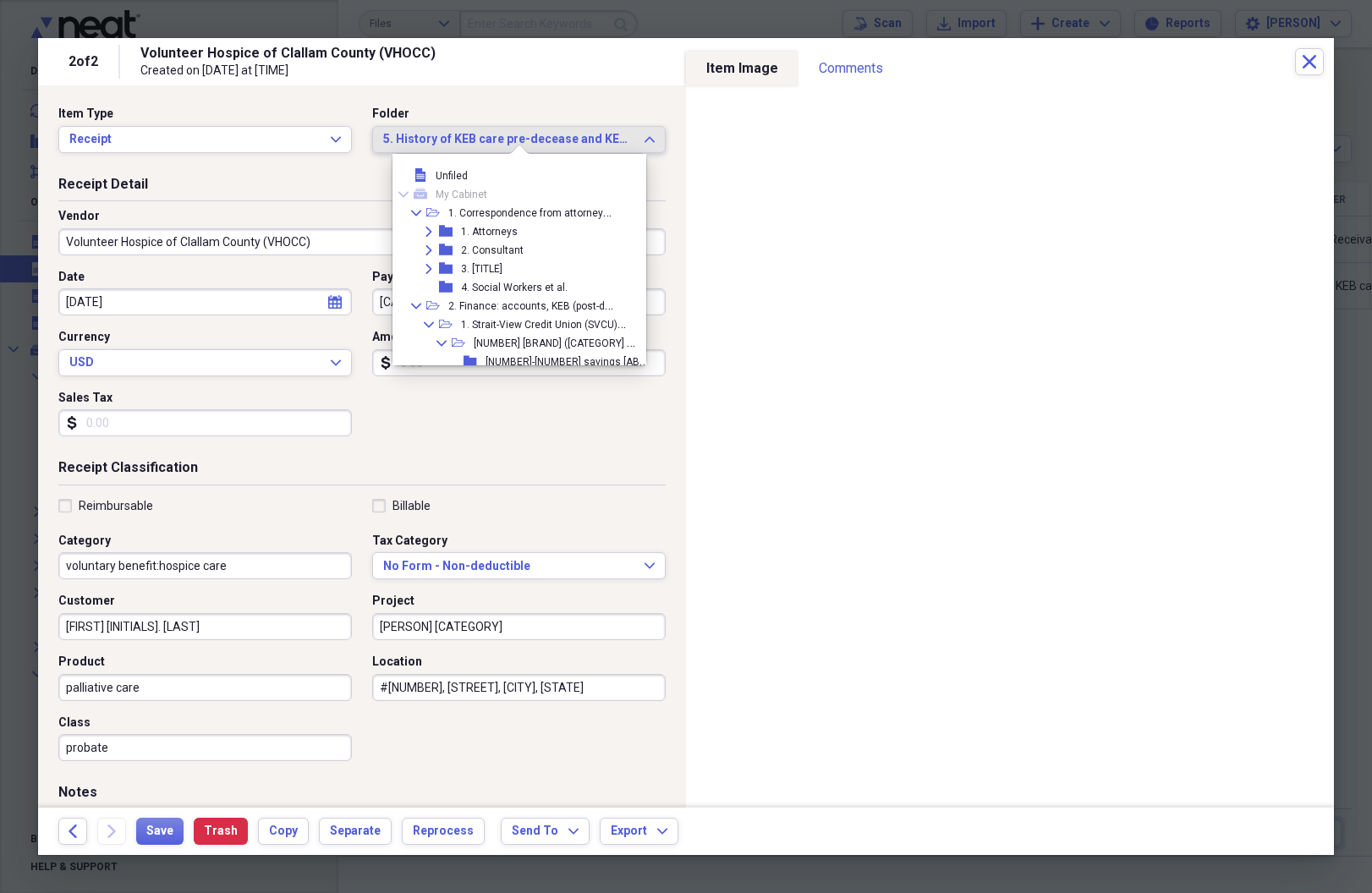 scroll, scrollTop: 121, scrollLeft: 0, axis: vertical 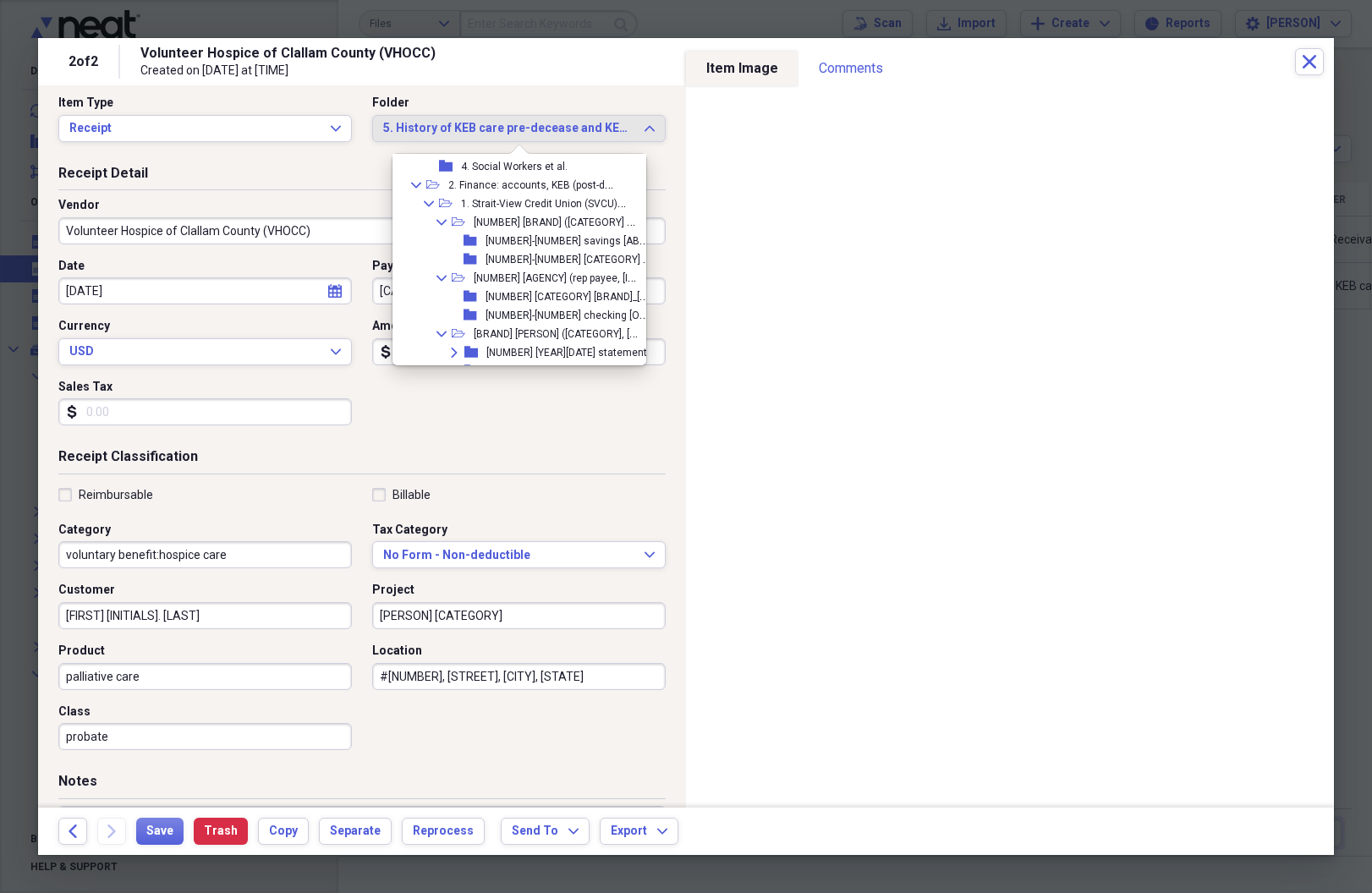 click on "[DATE]" at bounding box center (205, 291) 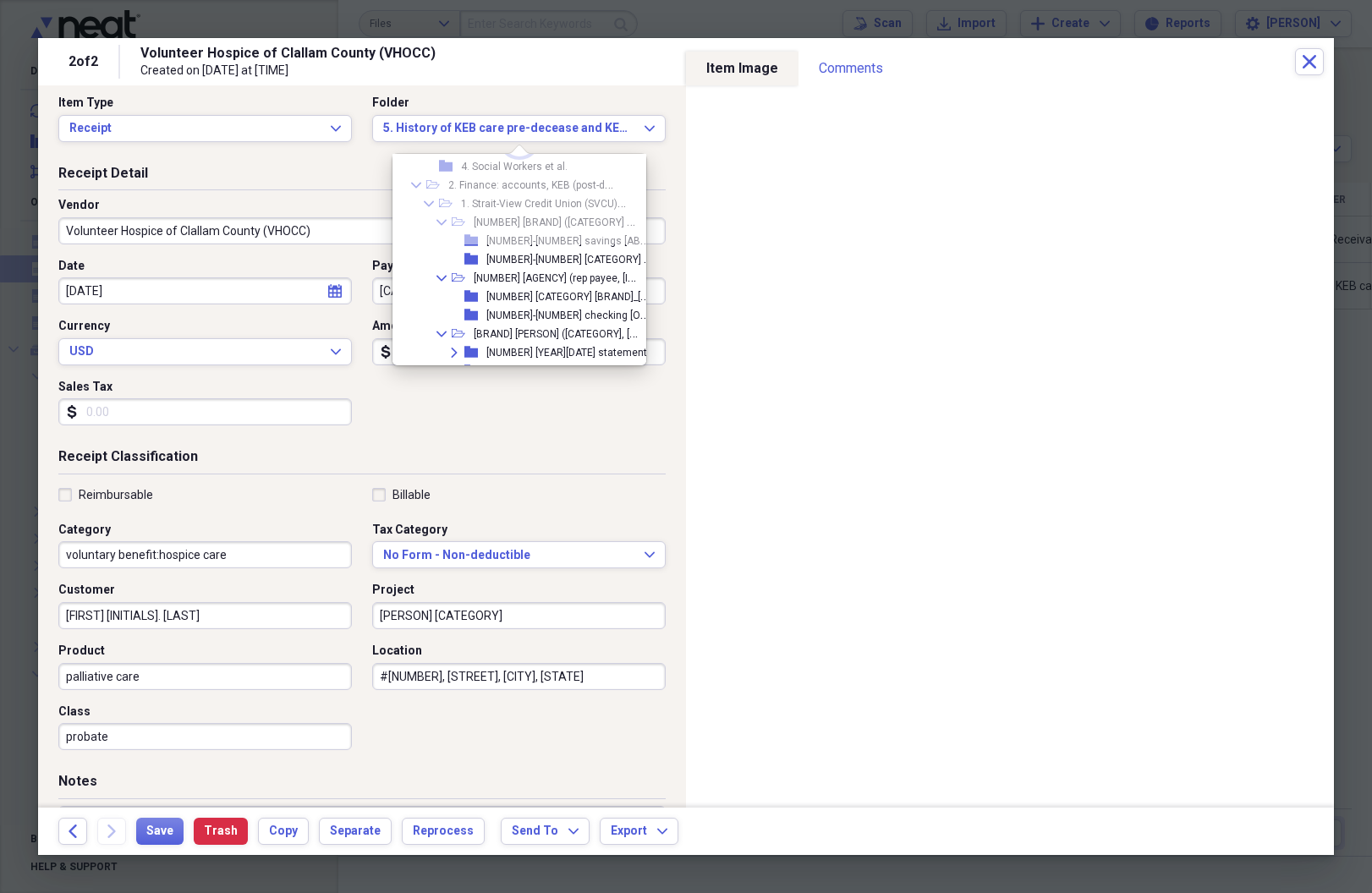 select on "11" 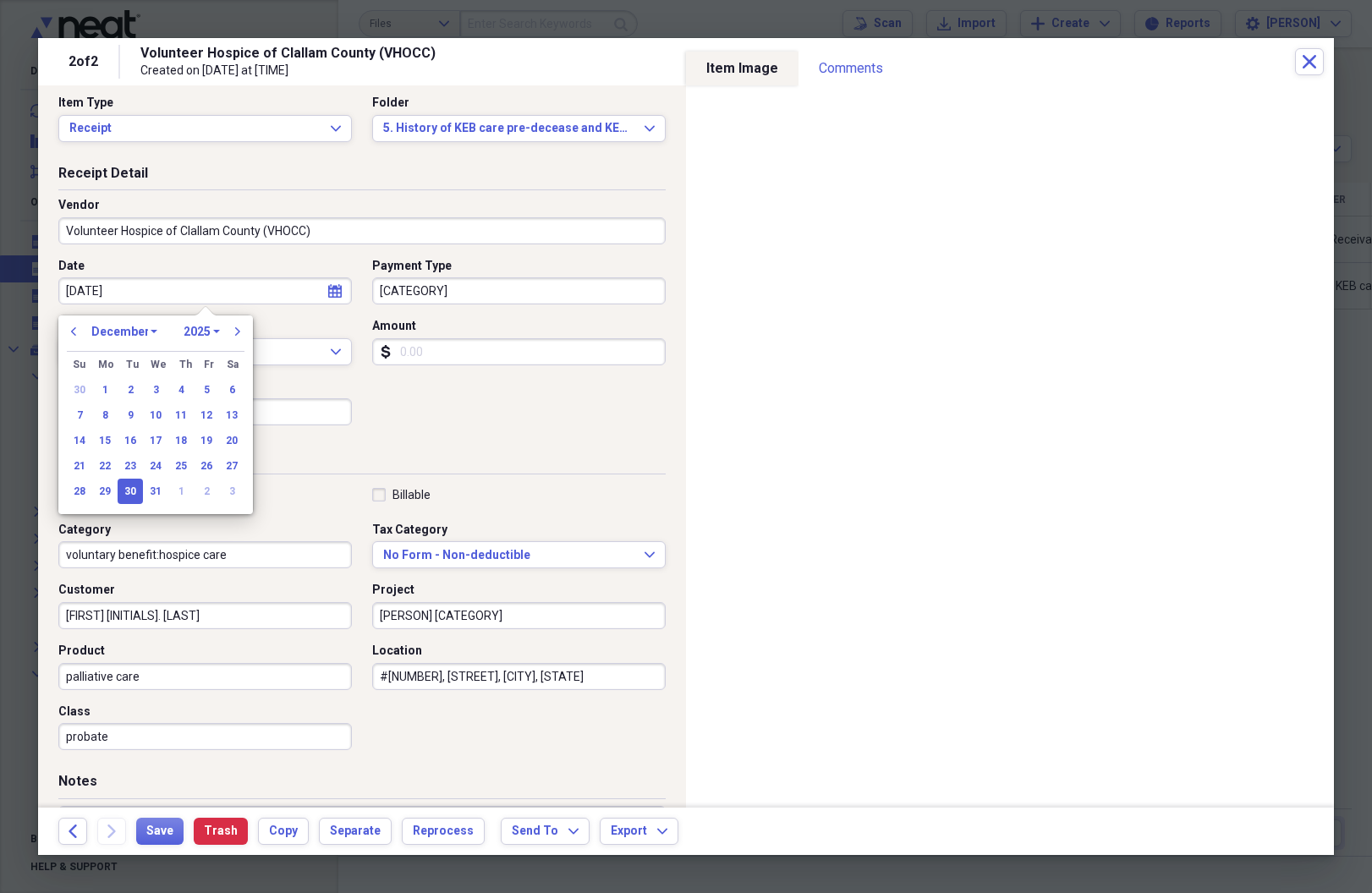 click on "[DATE]" at bounding box center (205, 291) 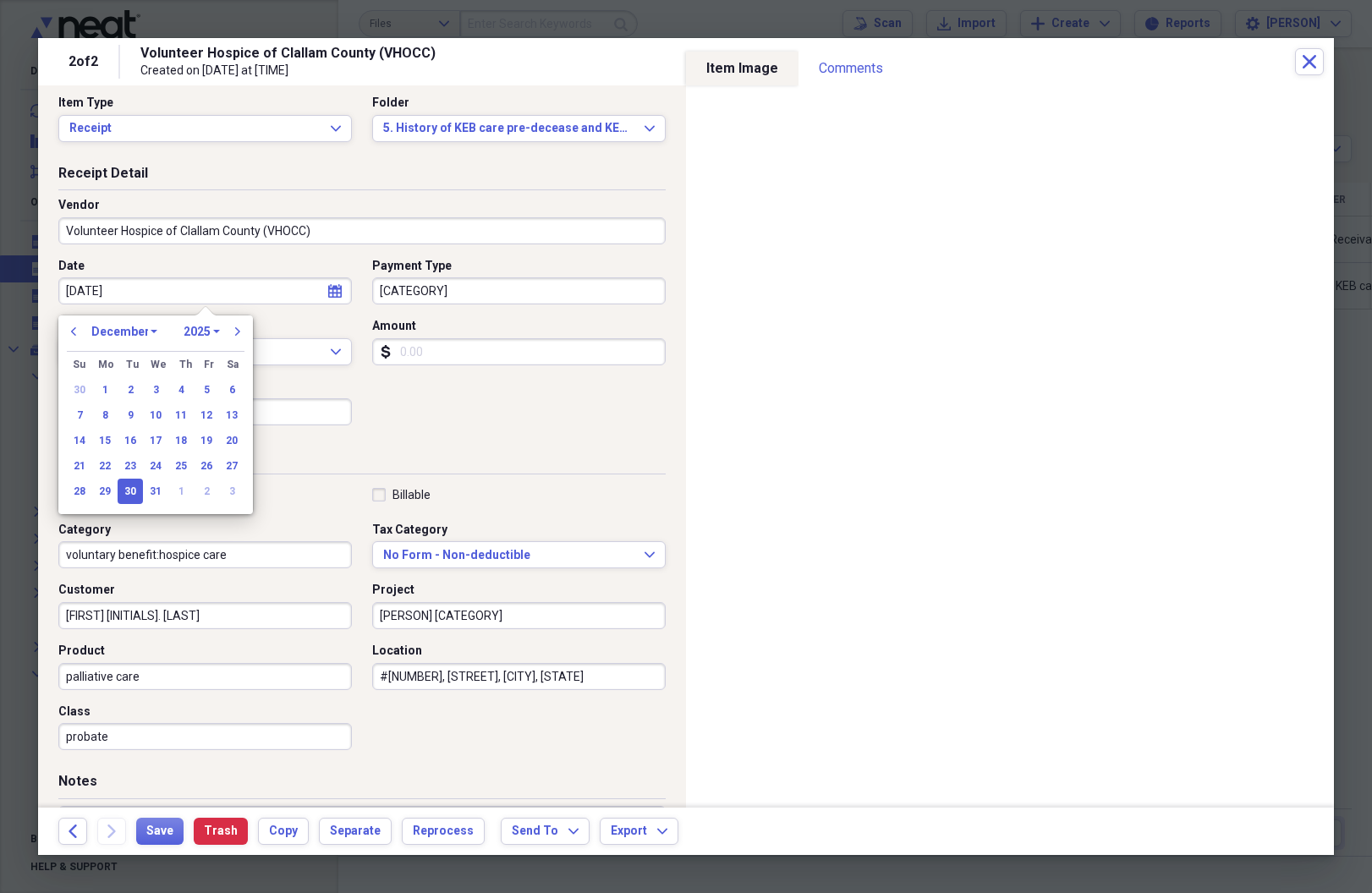 click on "[DATE]" at bounding box center [205, 291] 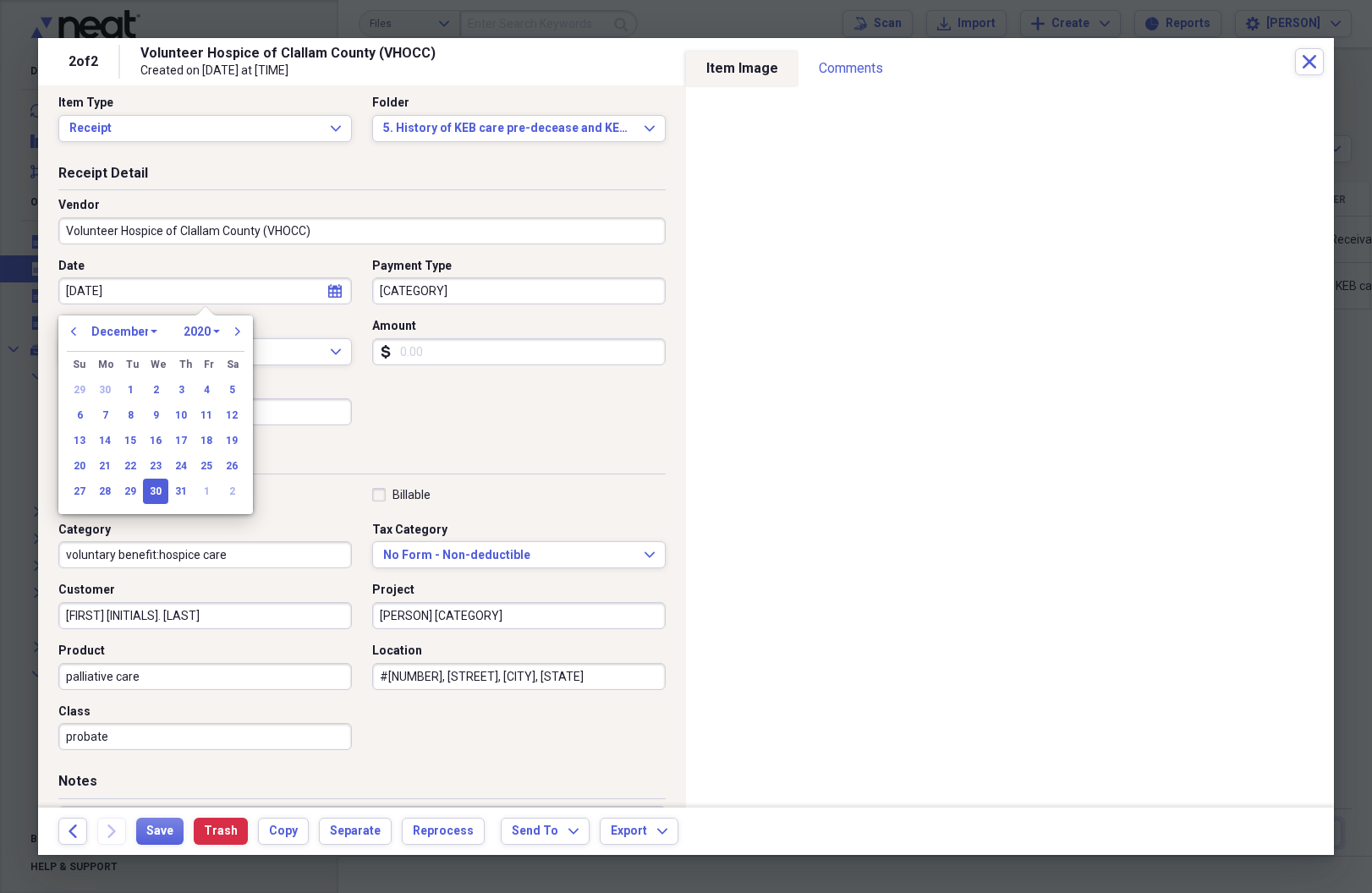 type on "[DATE]" 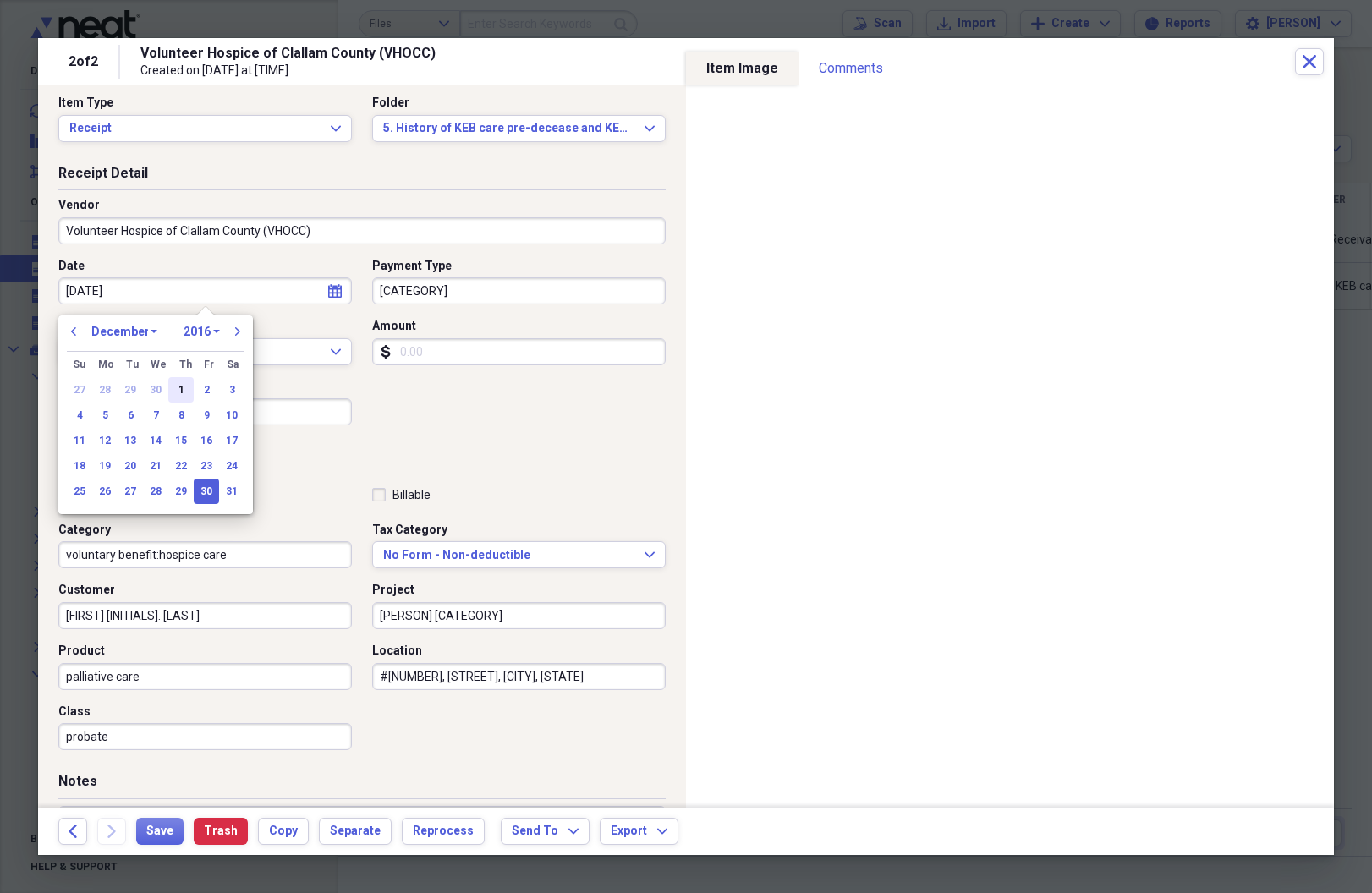 type on "[DATE]" 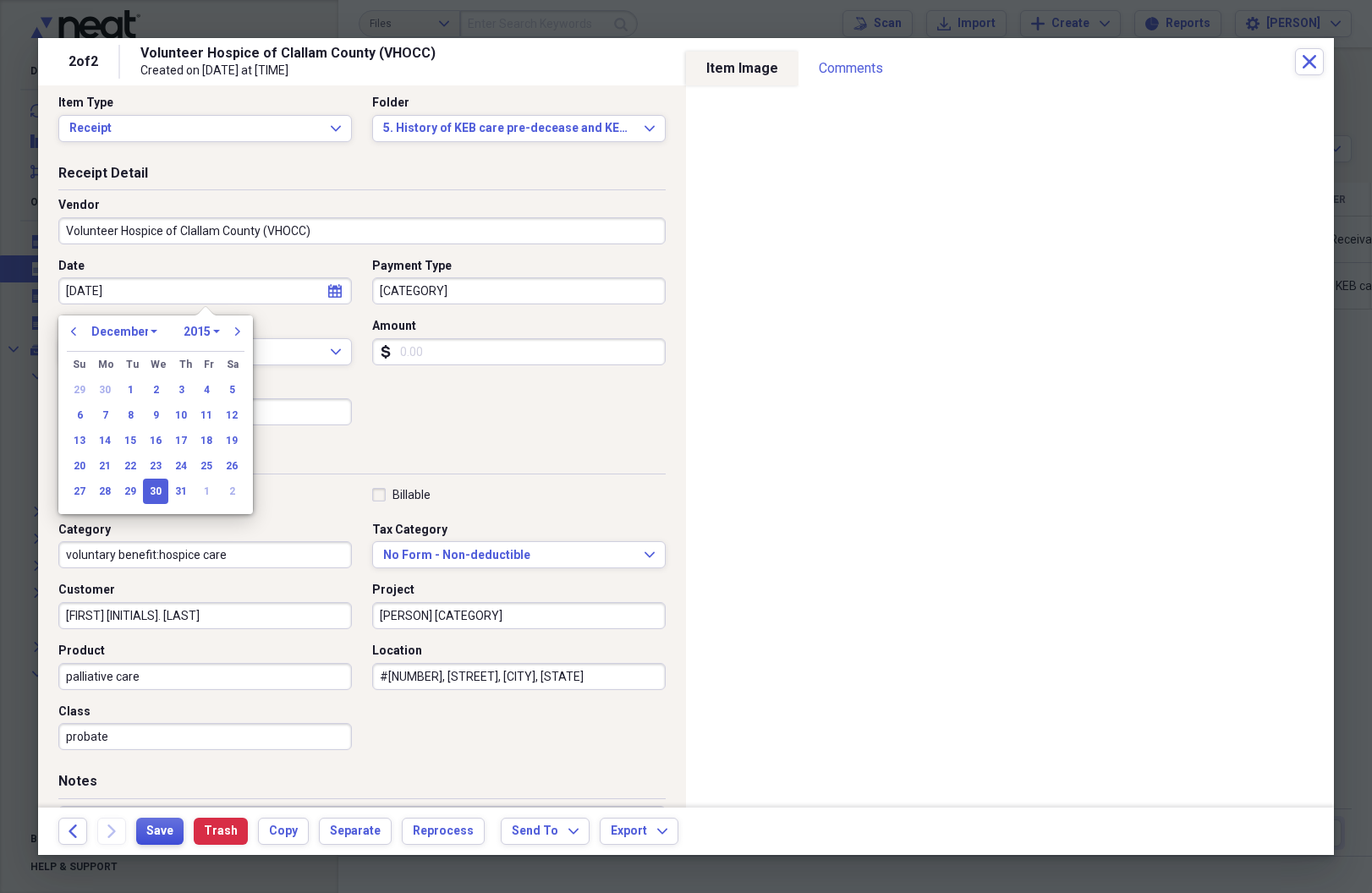 type on "[DATE]" 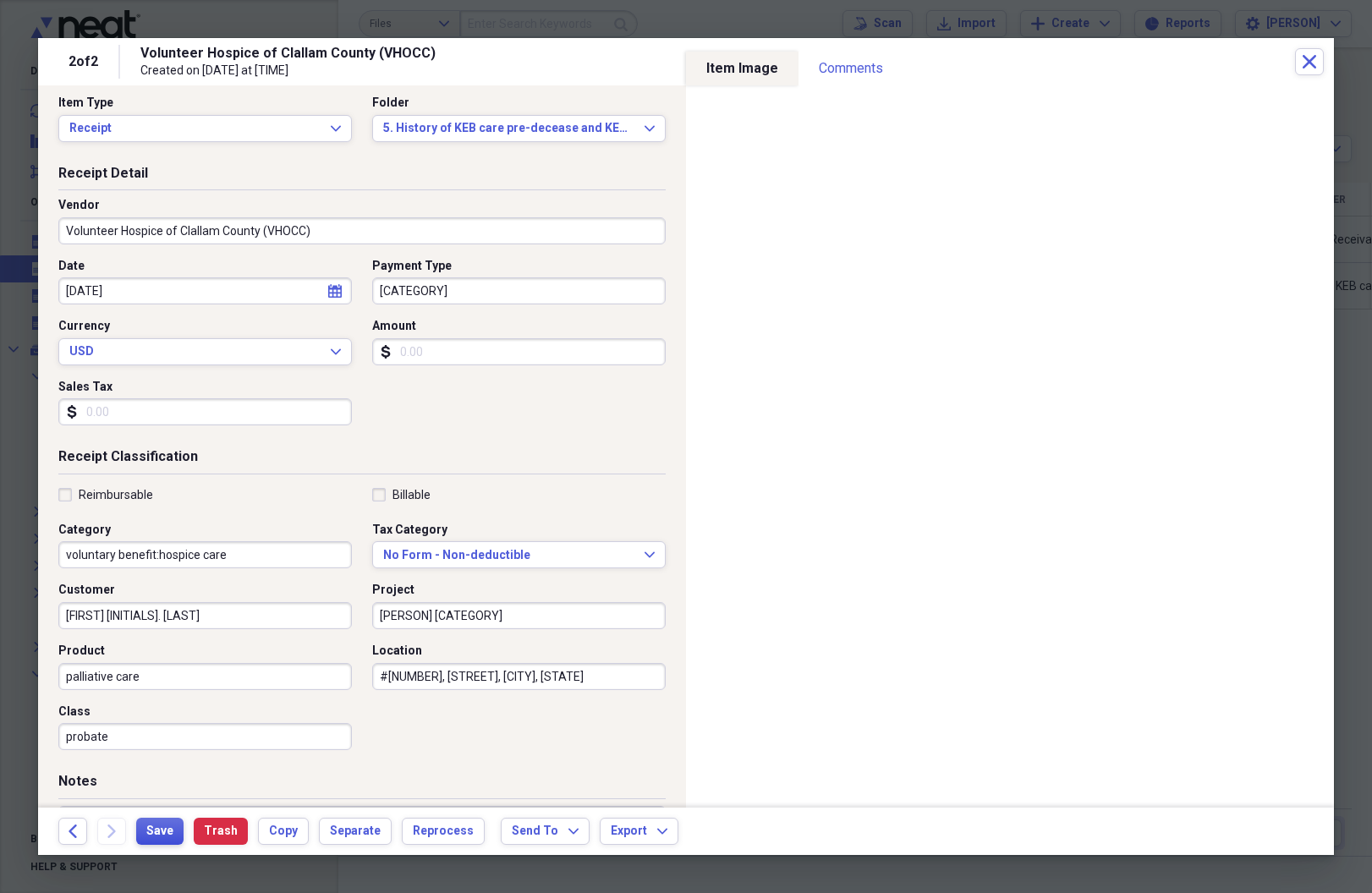 click on "Save" at bounding box center (160, 831) 